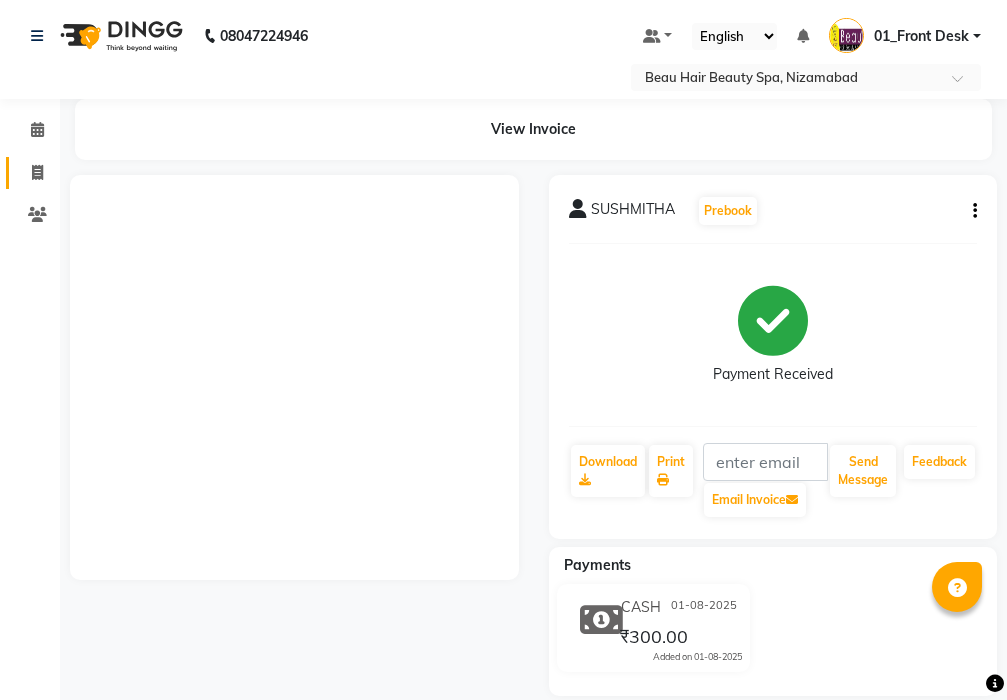 scroll, scrollTop: 0, scrollLeft: 0, axis: both 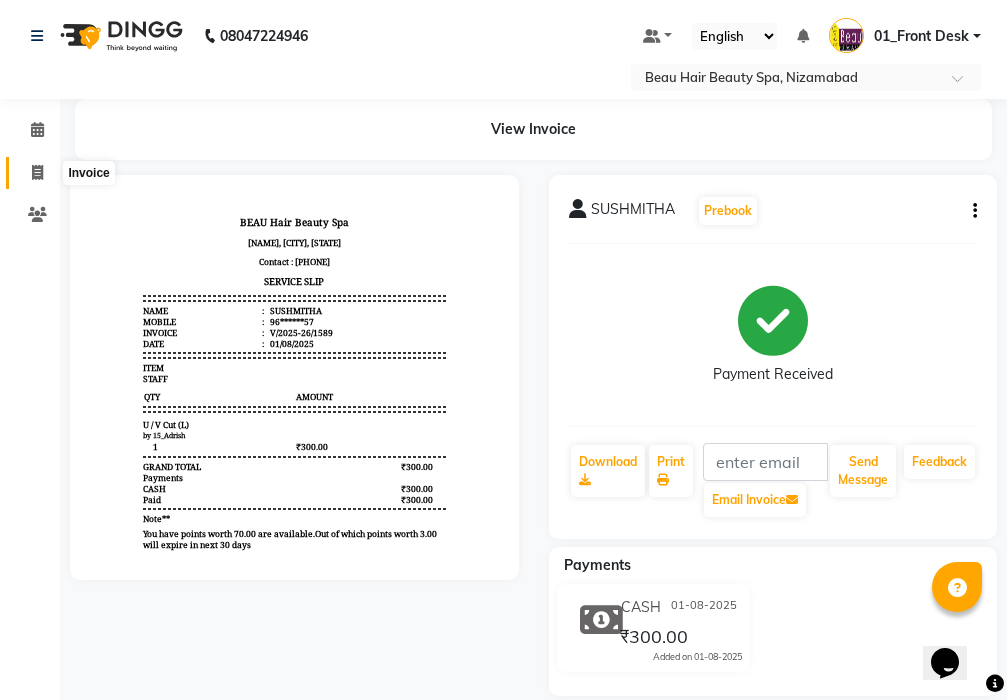 click 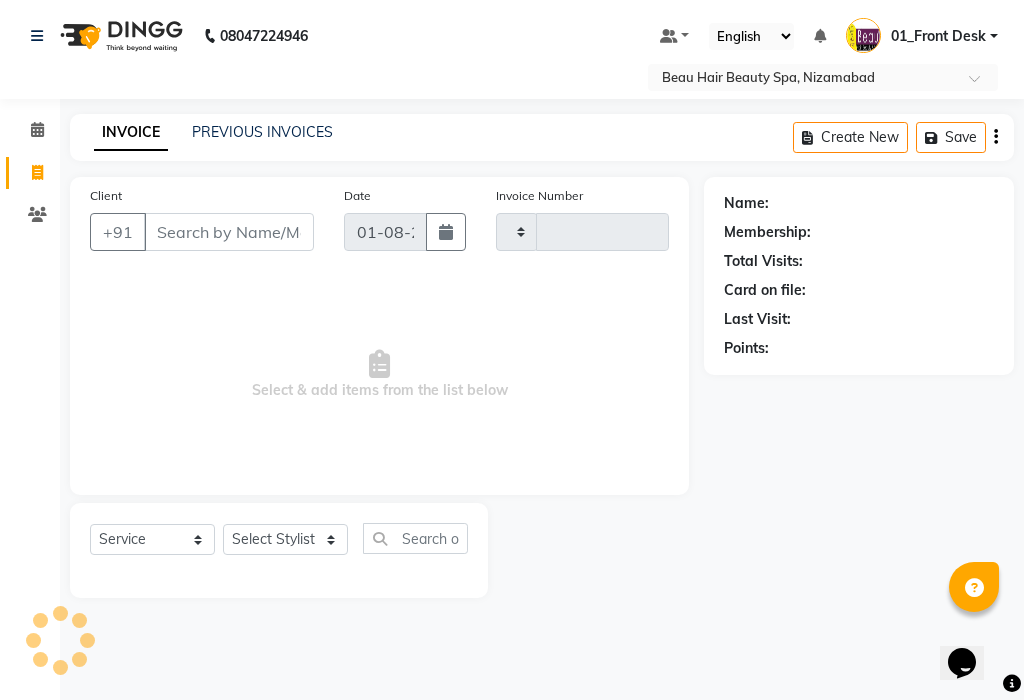 type on "1590" 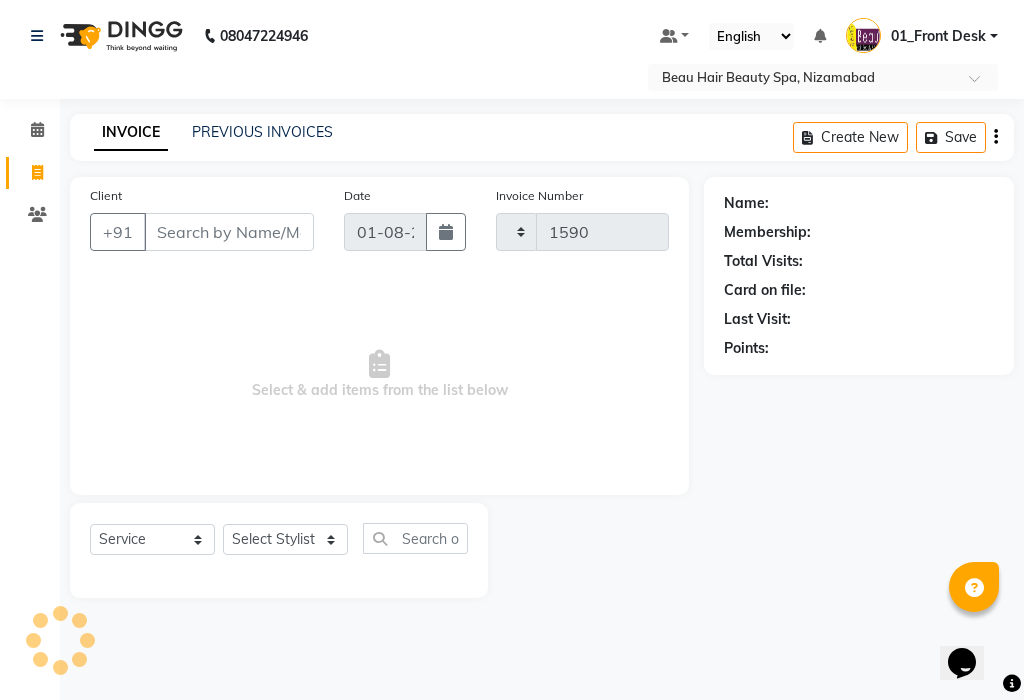 select on "3470" 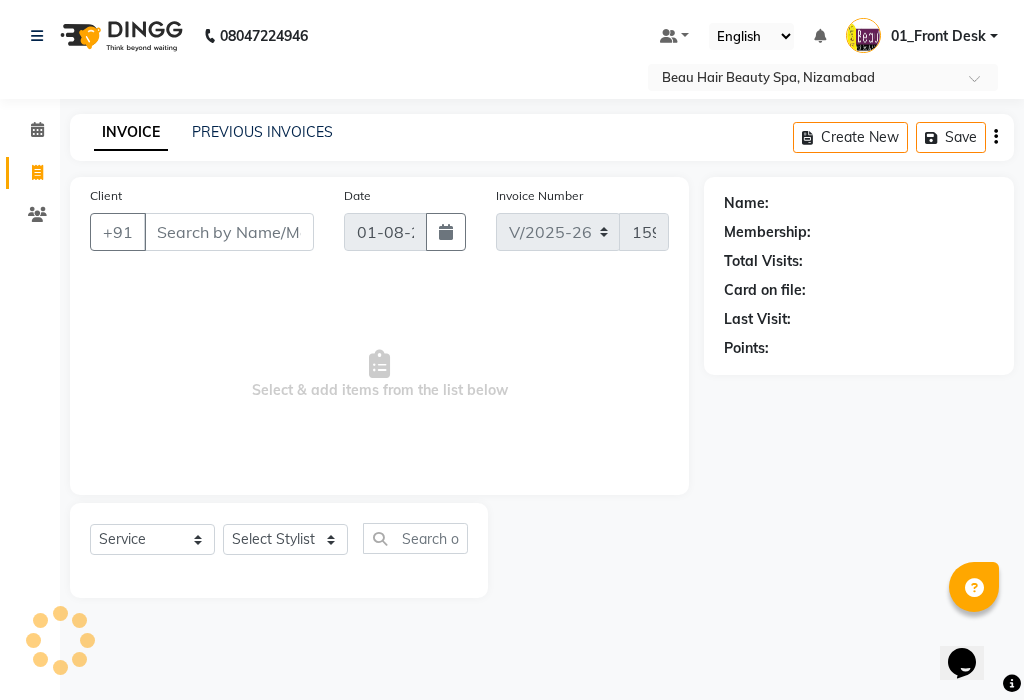 click on "Client" at bounding box center [229, 232] 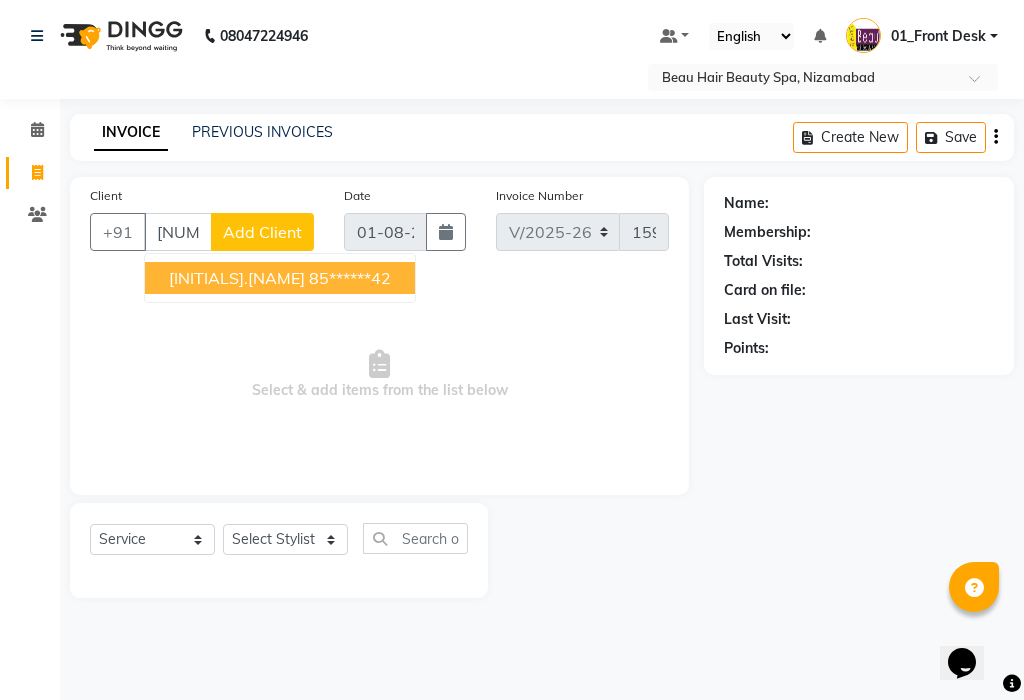 click on "[INITIALS].[NAME]" at bounding box center [237, 278] 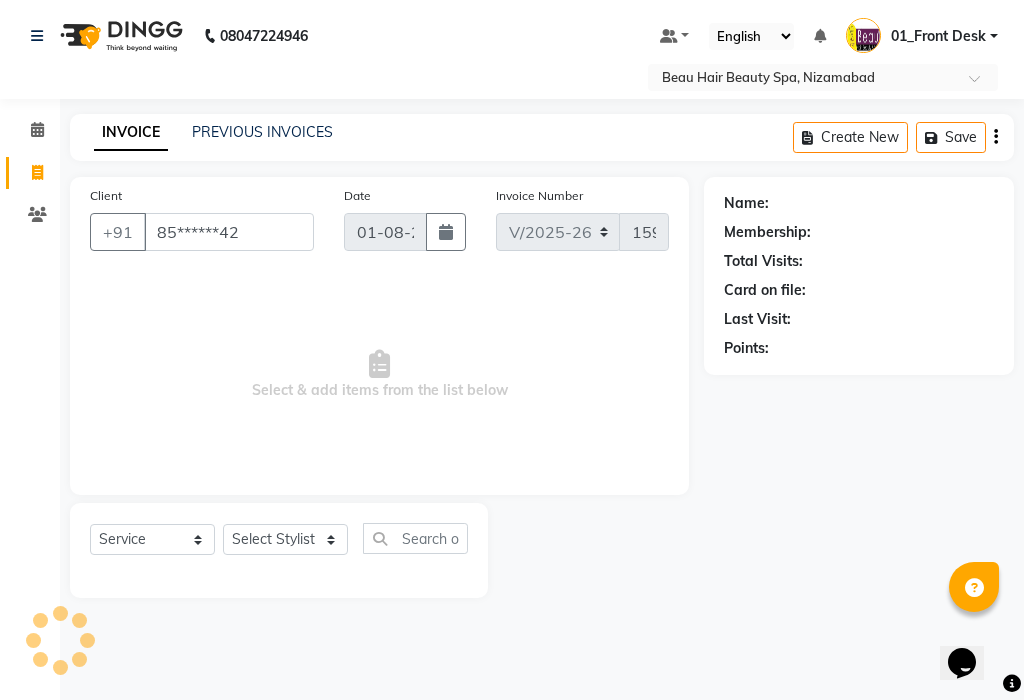 type on "85******42" 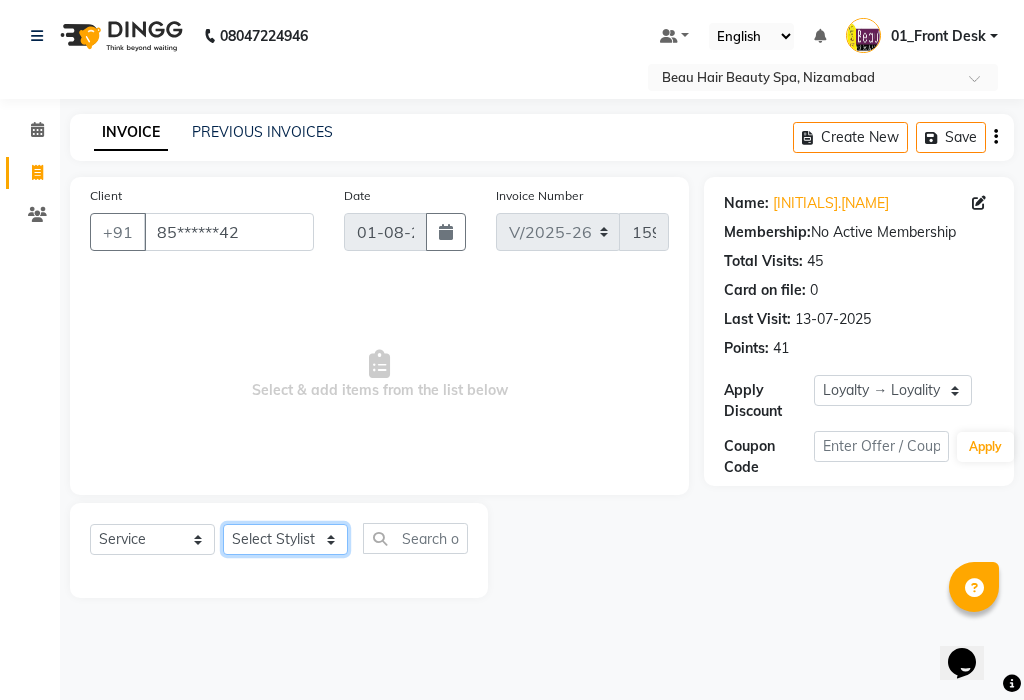 click on "Select Stylist 01_Front Desk 04_Lavanya 07_Manjushree 11_Ramesh 15_Adrish 26_Srinivas 99_Vishal Sir" 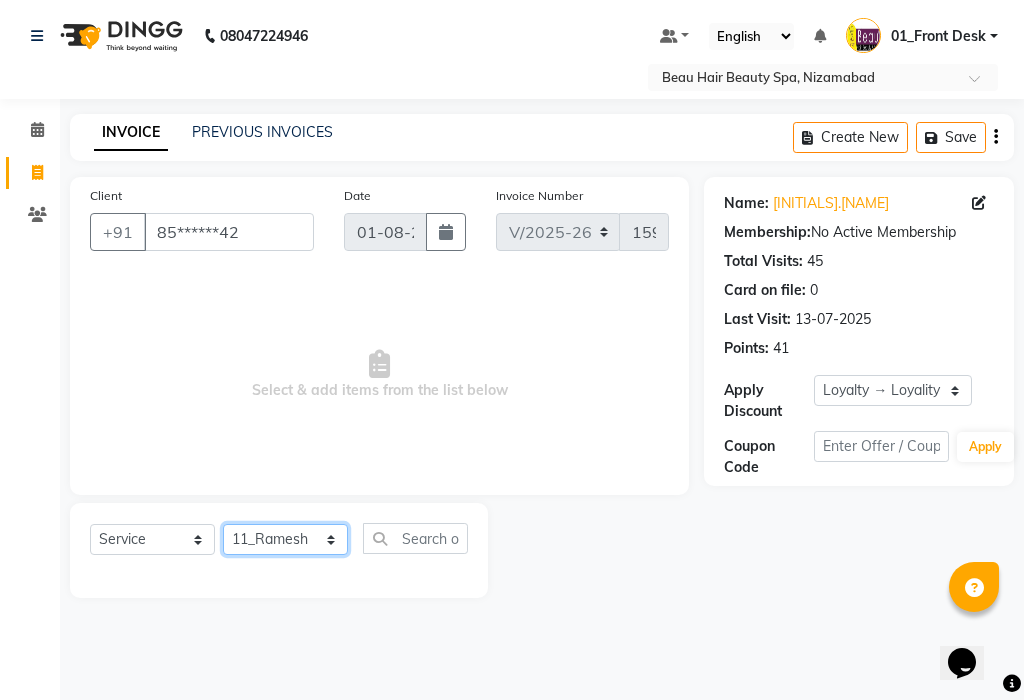 click on "Select Stylist 01_Front Desk 04_Lavanya 07_Manjushree 11_Ramesh 15_Adrish 26_Srinivas 99_Vishal Sir" 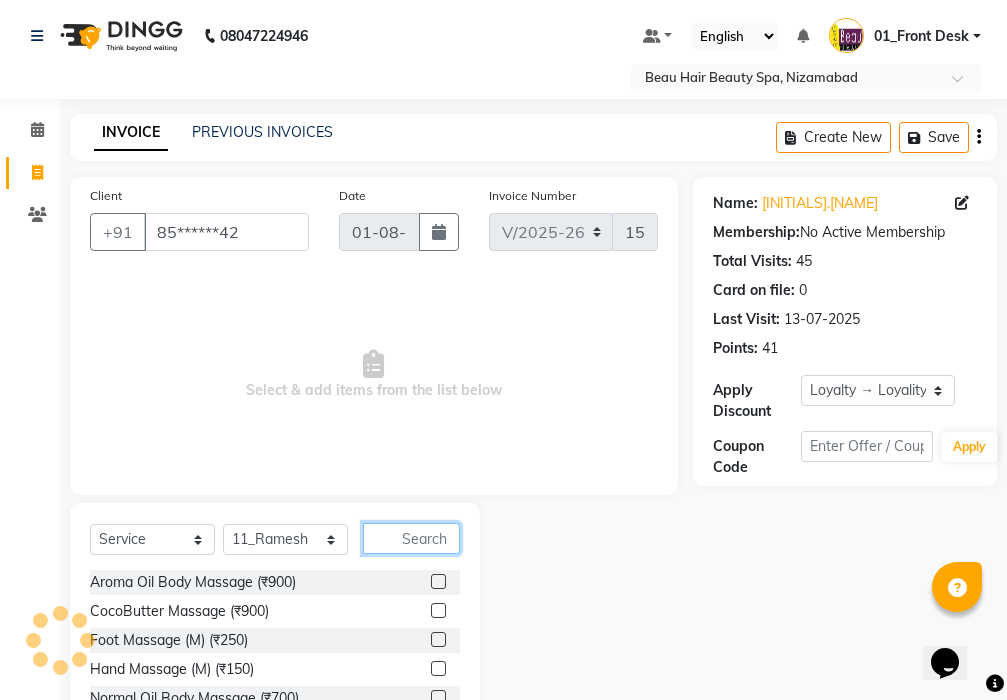 click 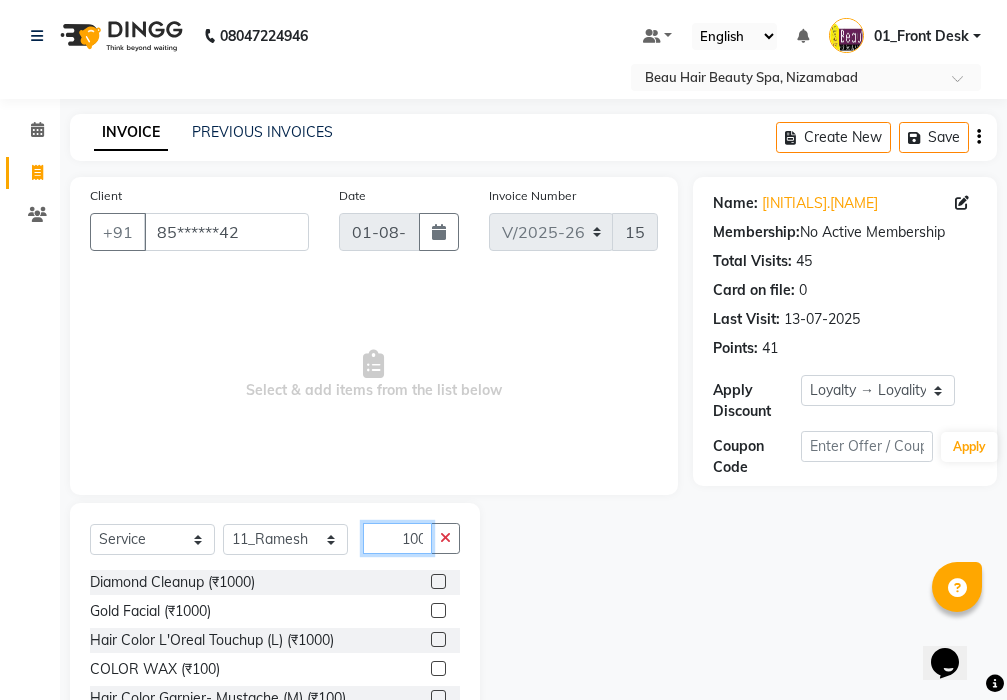 scroll, scrollTop: 0, scrollLeft: 2, axis: horizontal 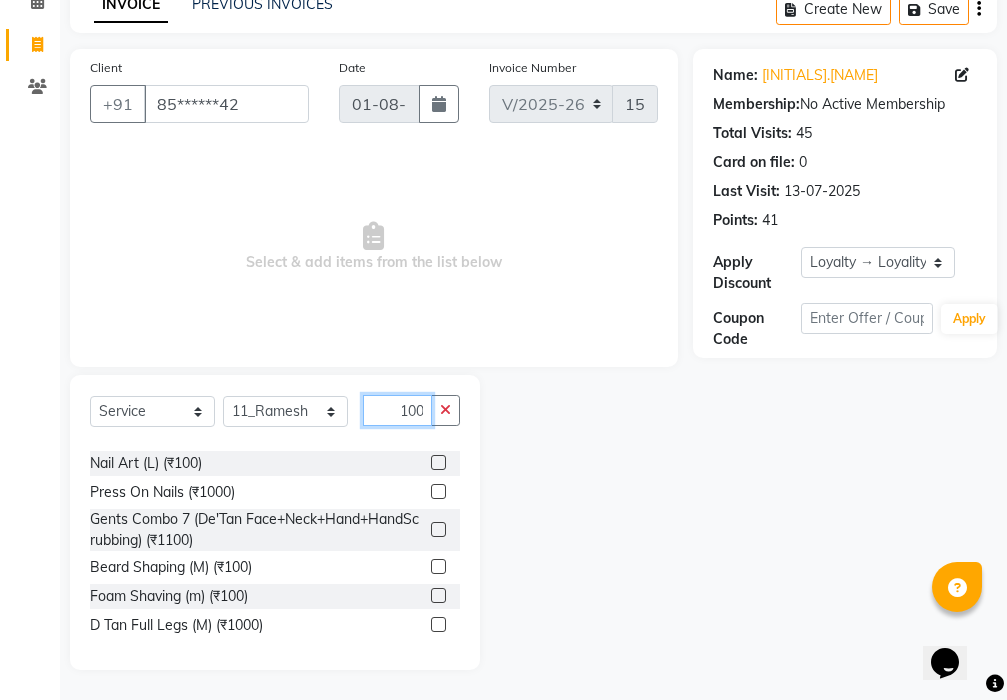 type on "100" 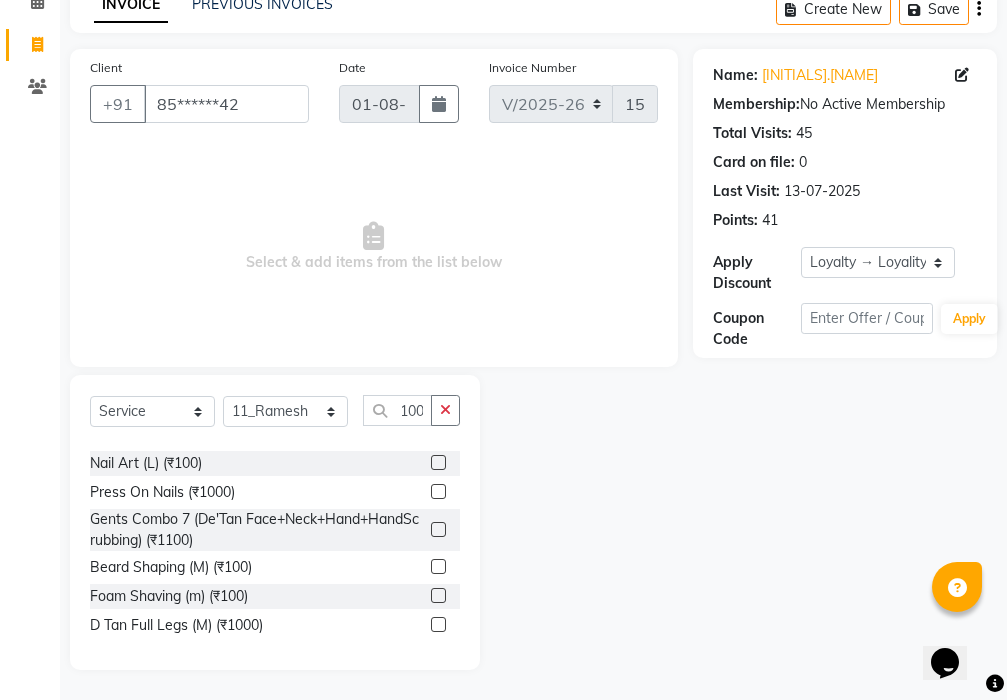scroll, scrollTop: 0, scrollLeft: 0, axis: both 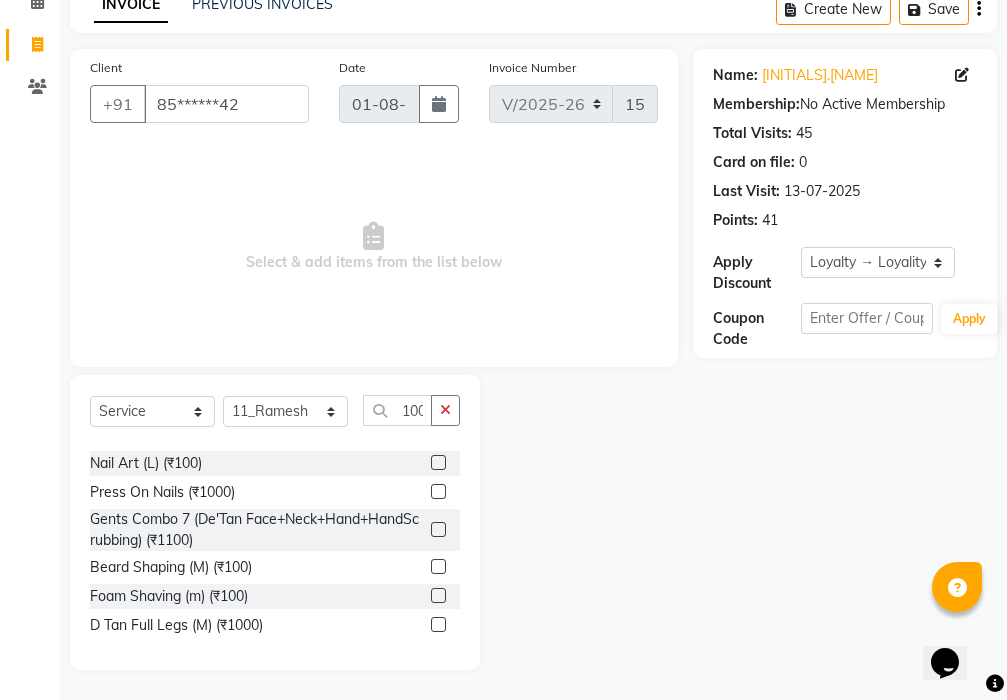 click 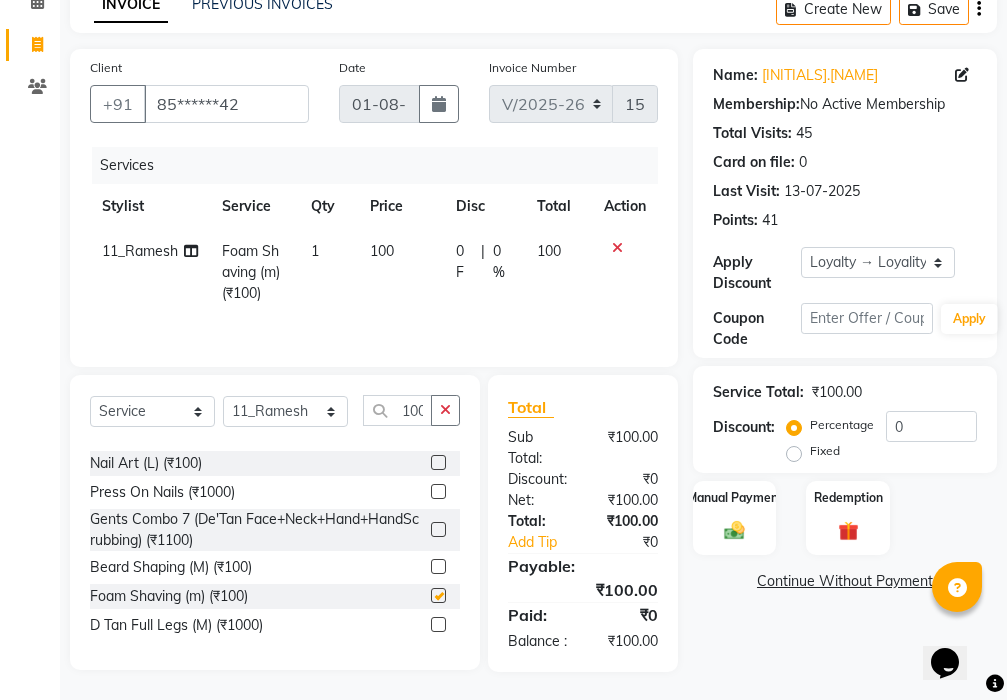 checkbox on "false" 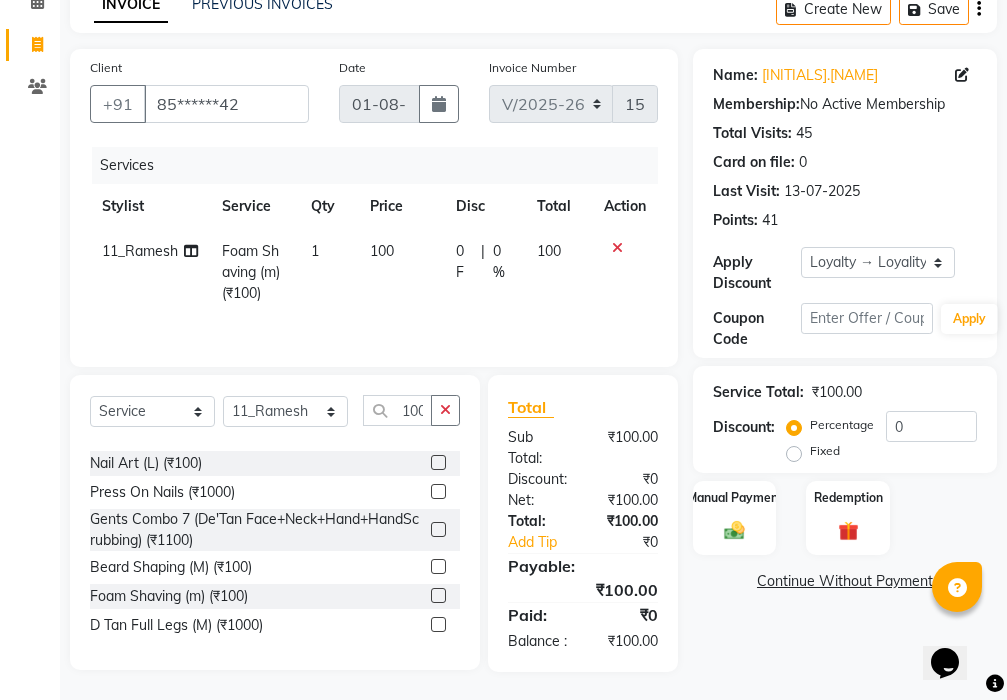 click 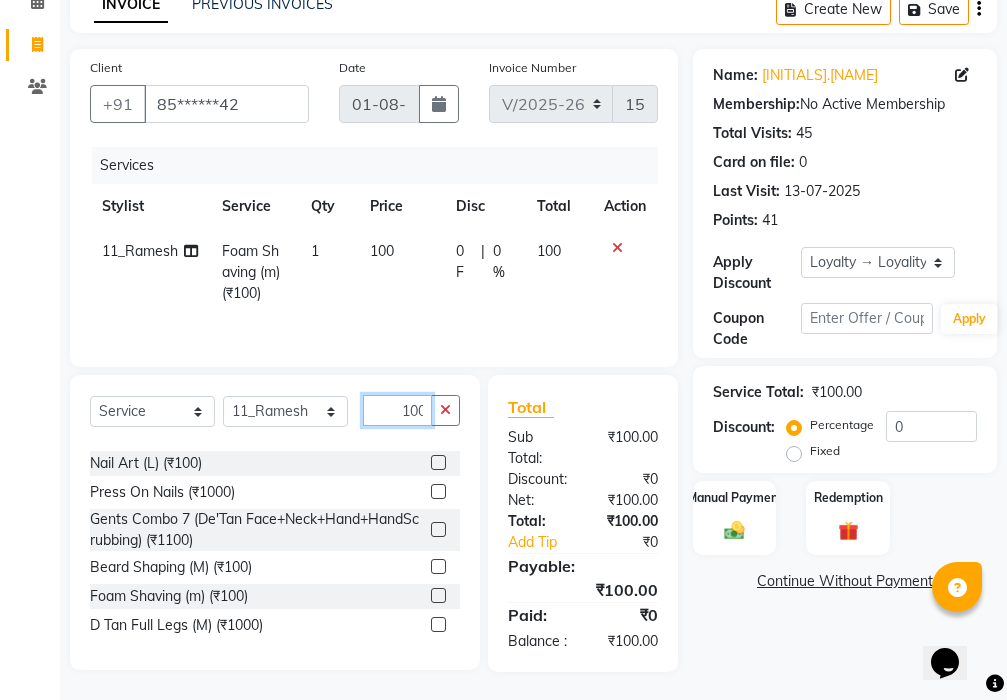 type 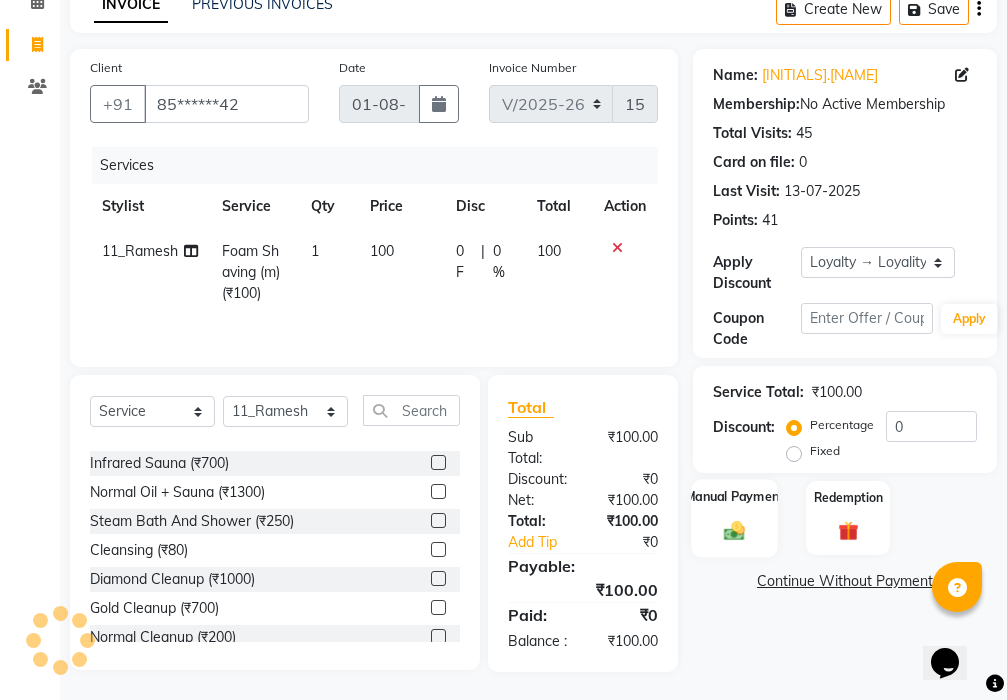 click on "Manual Payment" 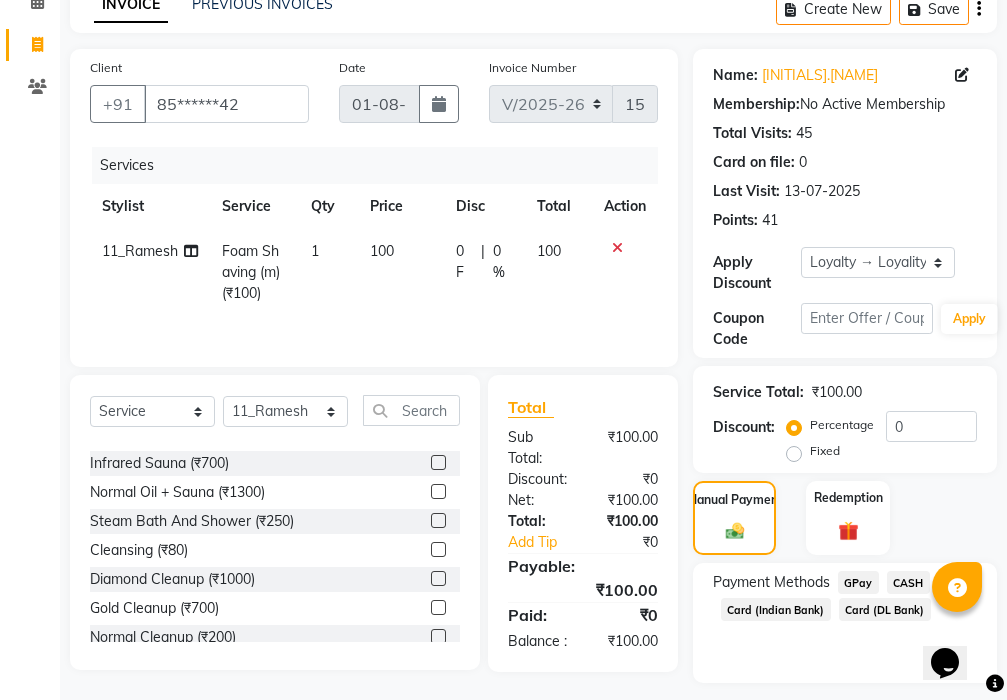click on "GPay" 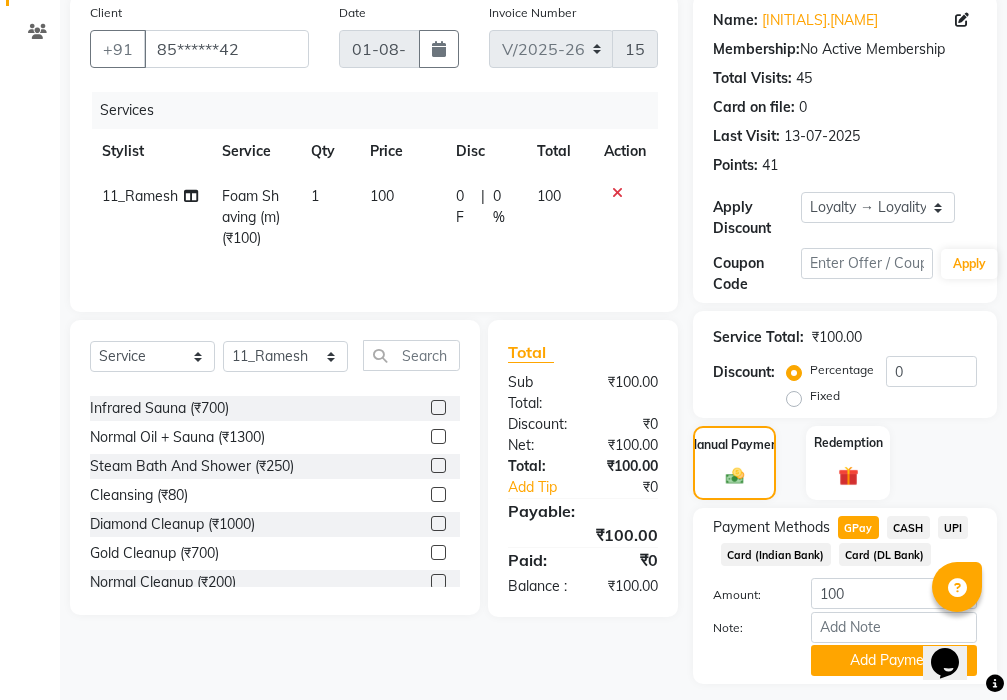 scroll, scrollTop: 238, scrollLeft: 0, axis: vertical 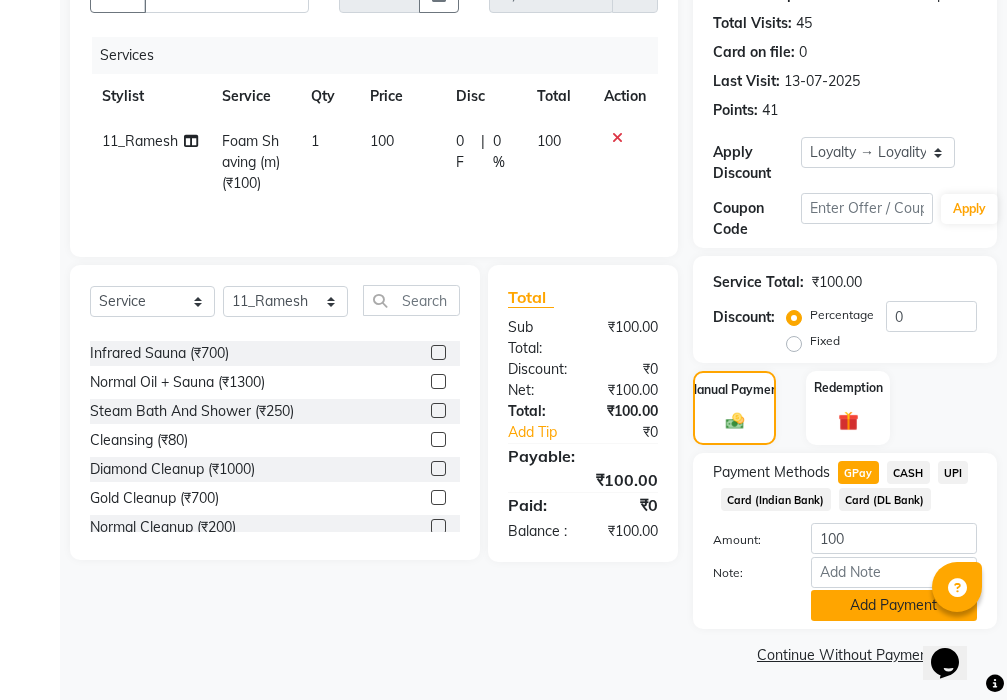 click on "Add Payment" 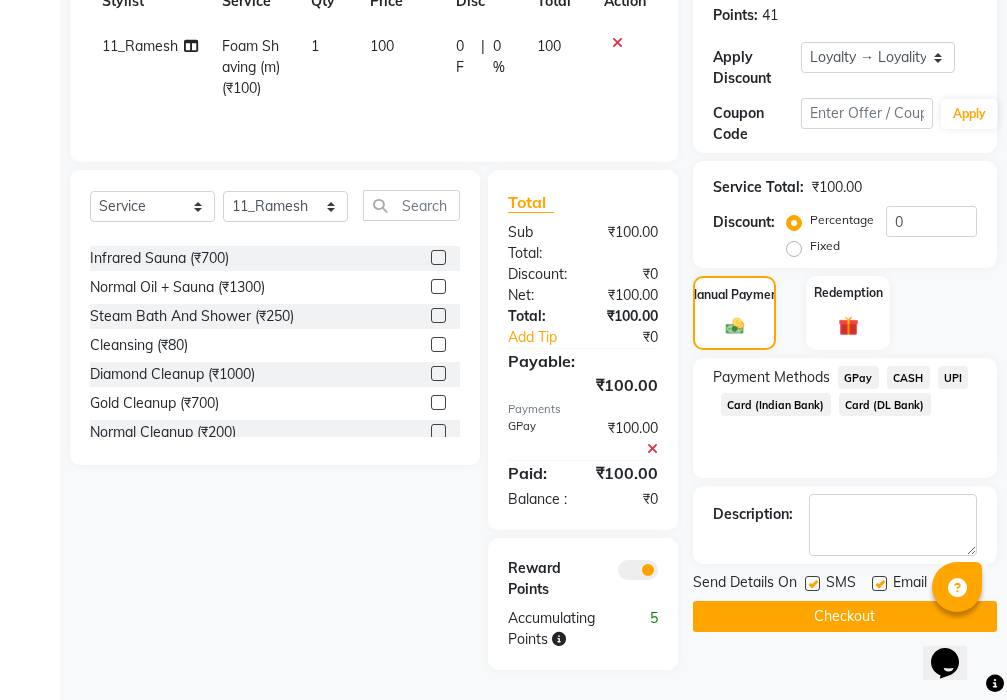 scroll, scrollTop: 356, scrollLeft: 0, axis: vertical 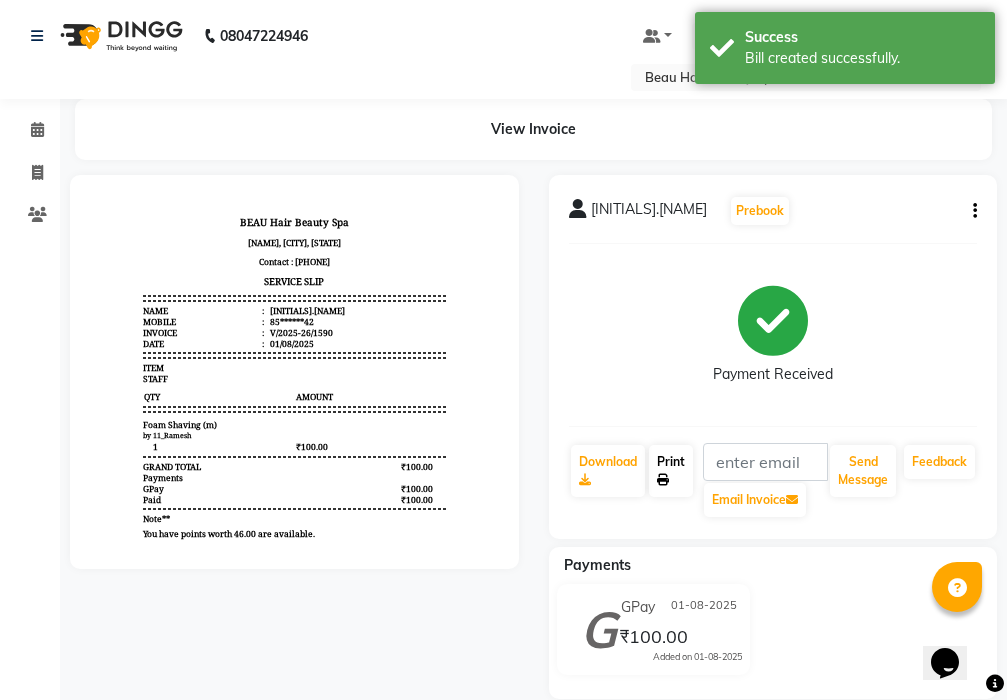 click on "Print" 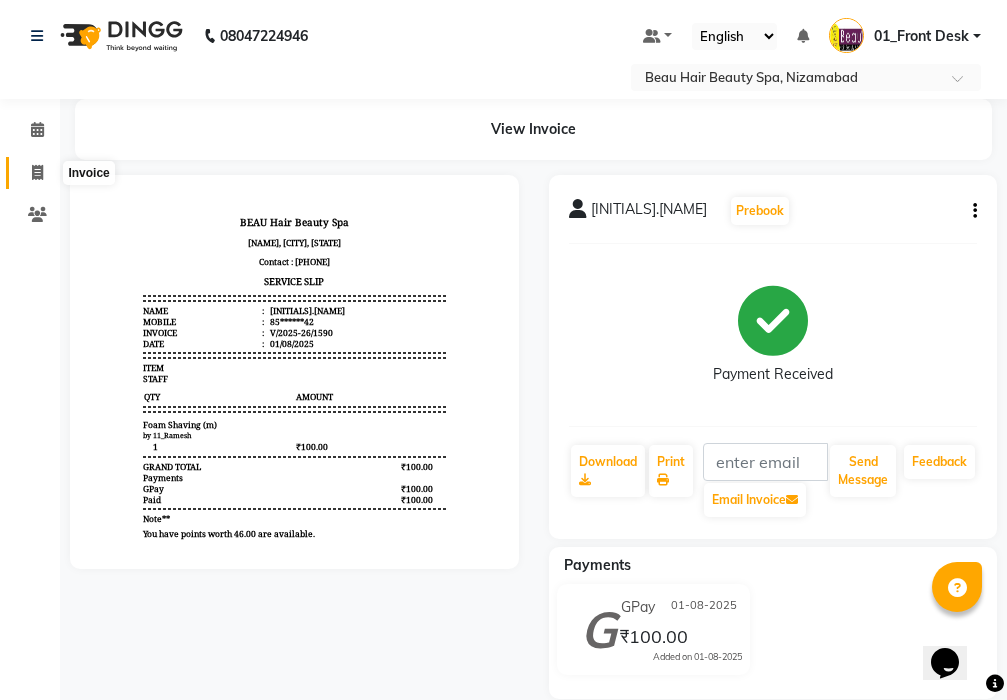 click 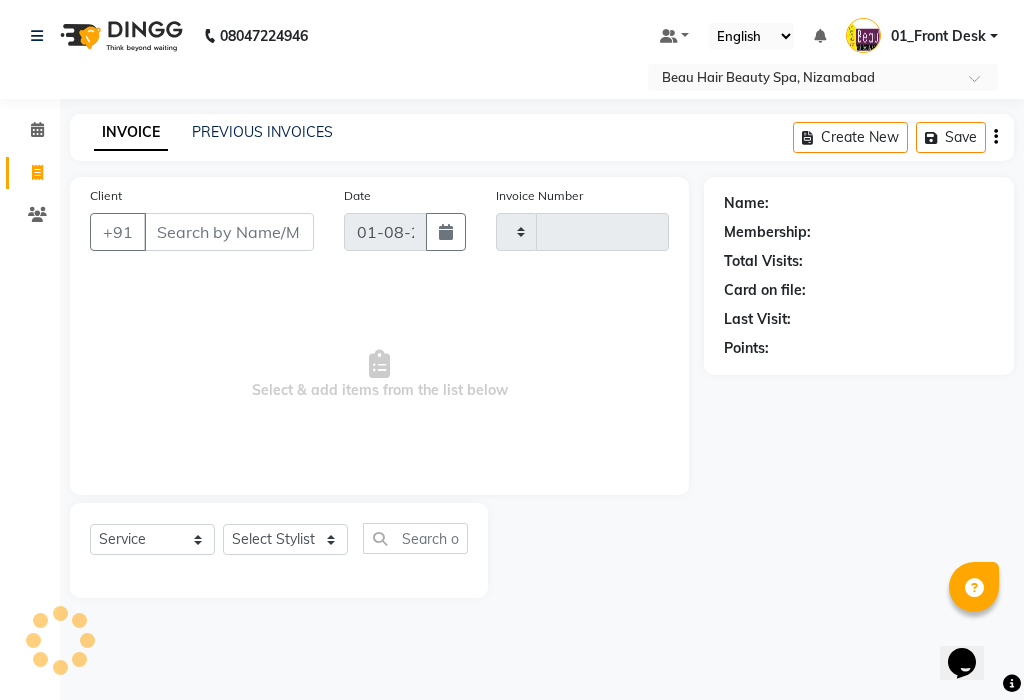 type on "1591" 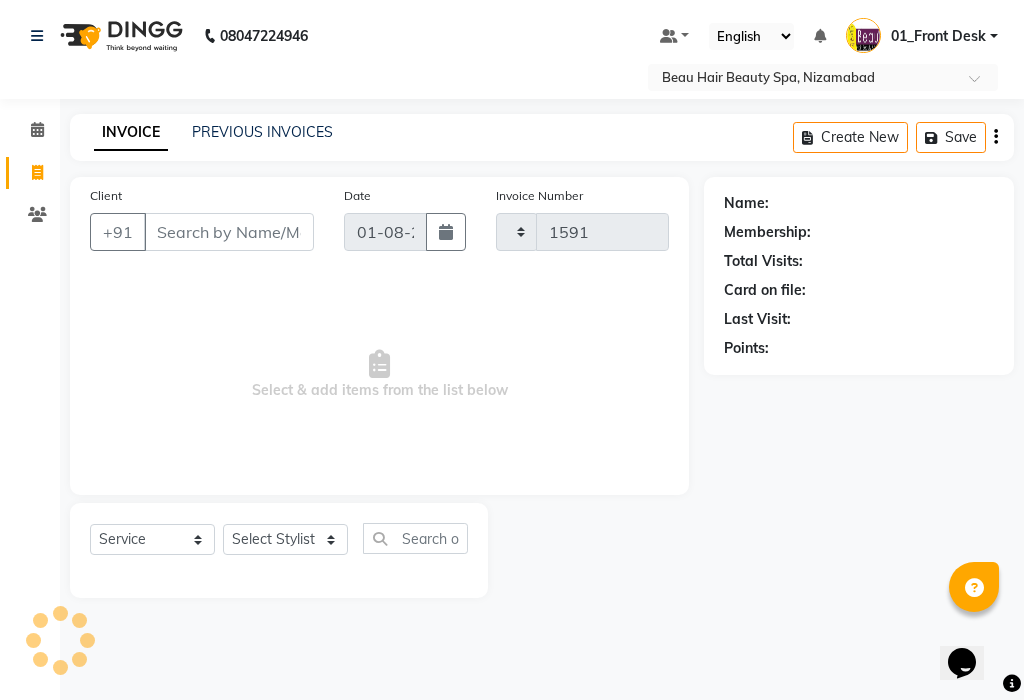 select on "3470" 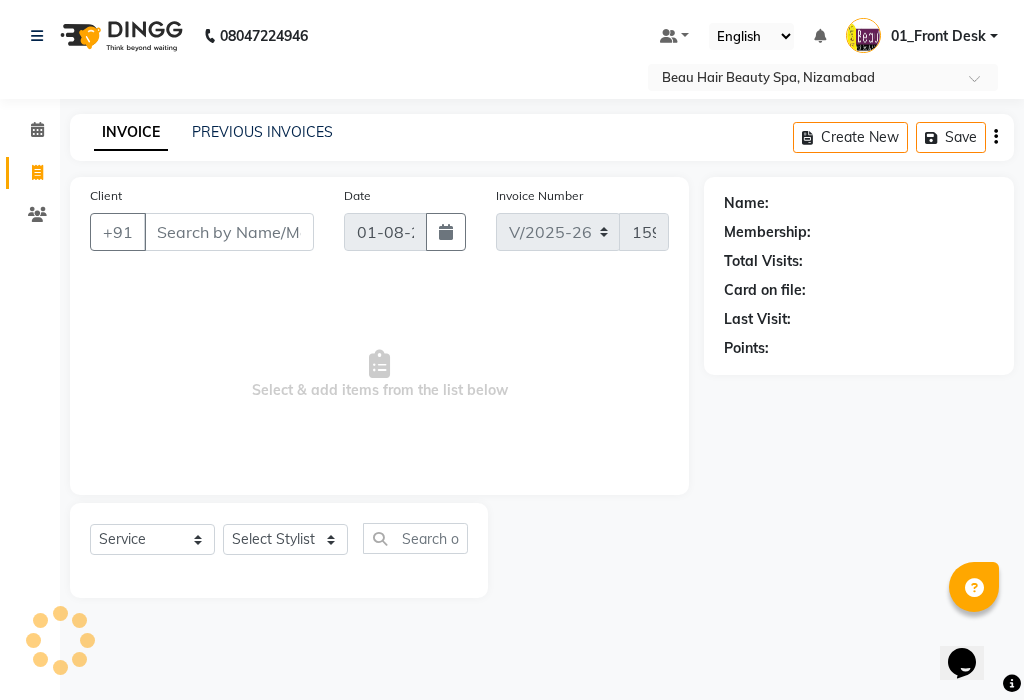 click on "Client" at bounding box center (229, 232) 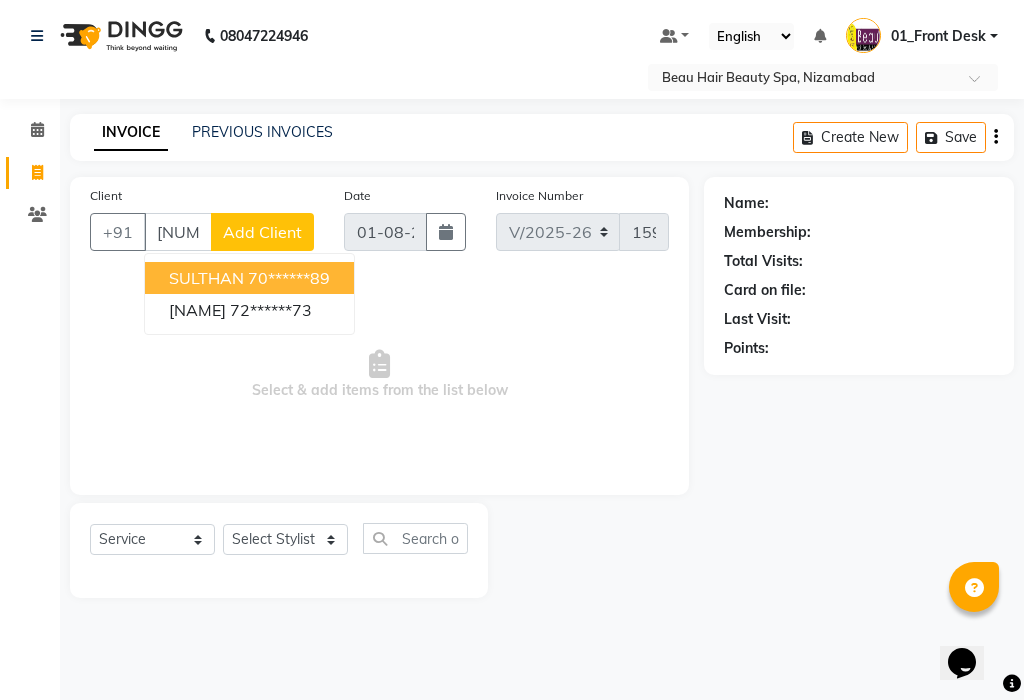 click on "[NAME] [PHONE]" at bounding box center [249, 278] 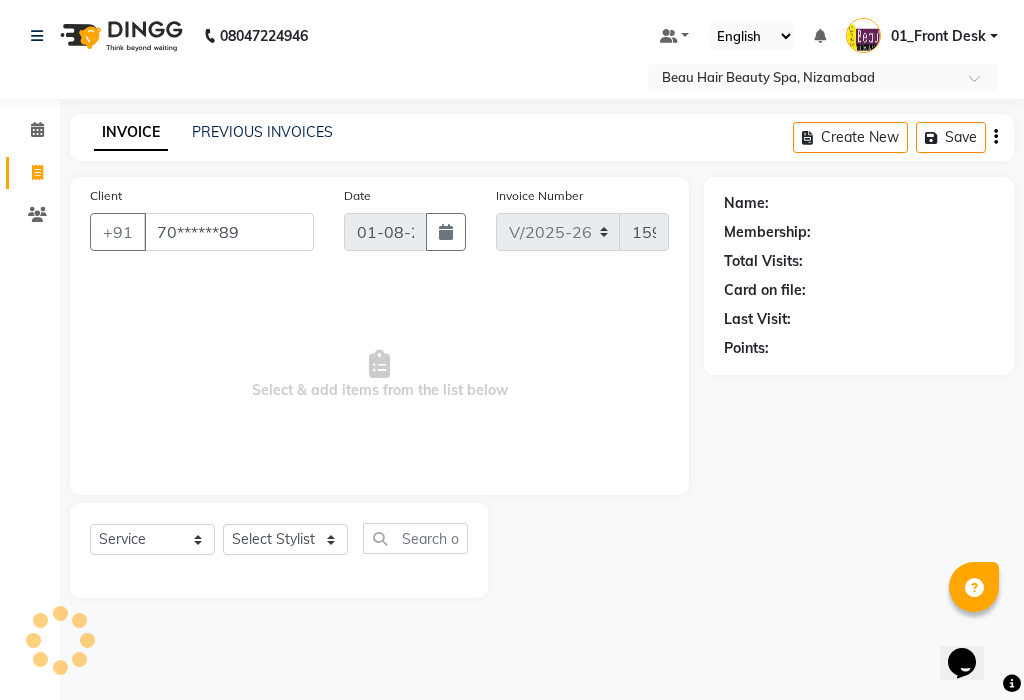 type on "70******89" 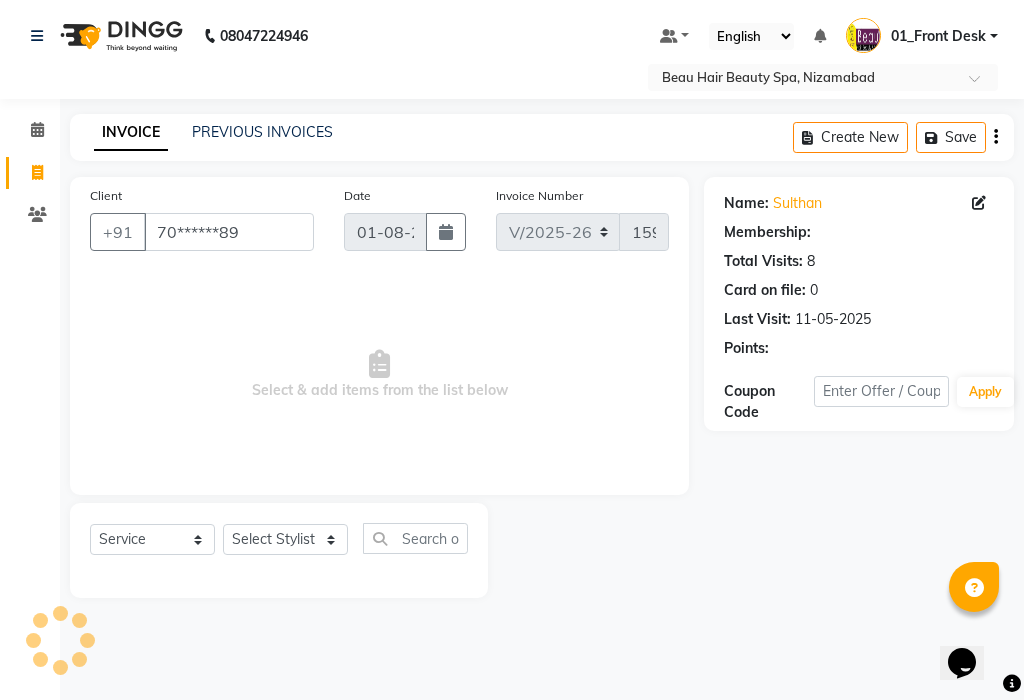 select on "1: Object" 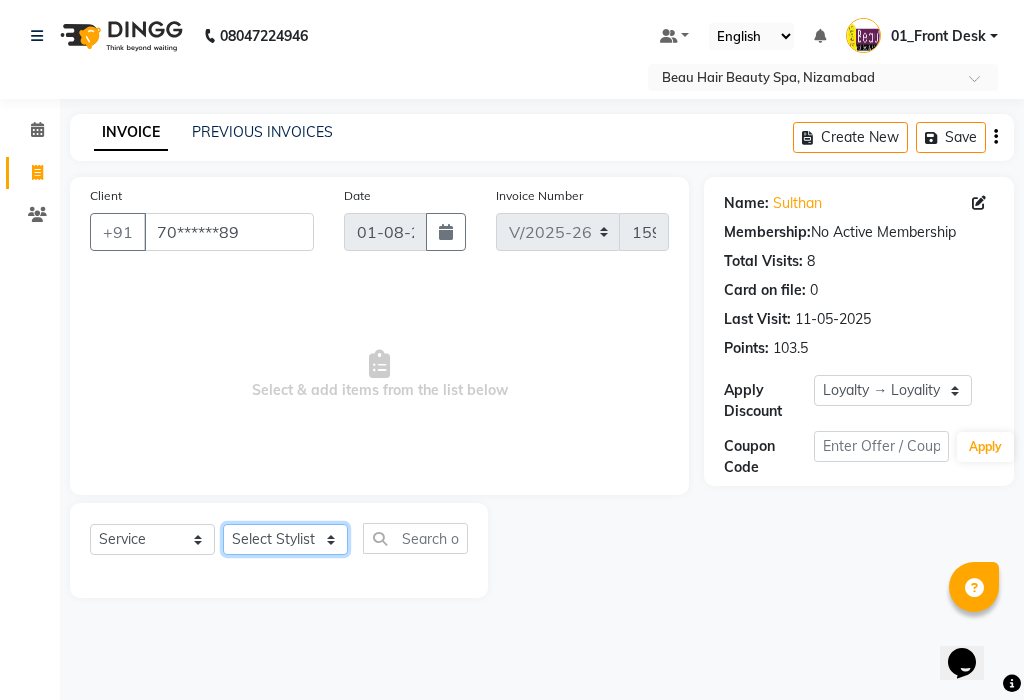 click on "Select Stylist 01_Front Desk 04_Lavanya 07_Manjushree 11_Ramesh 15_Adrish 26_Srinivas 99_Vishal Sir" 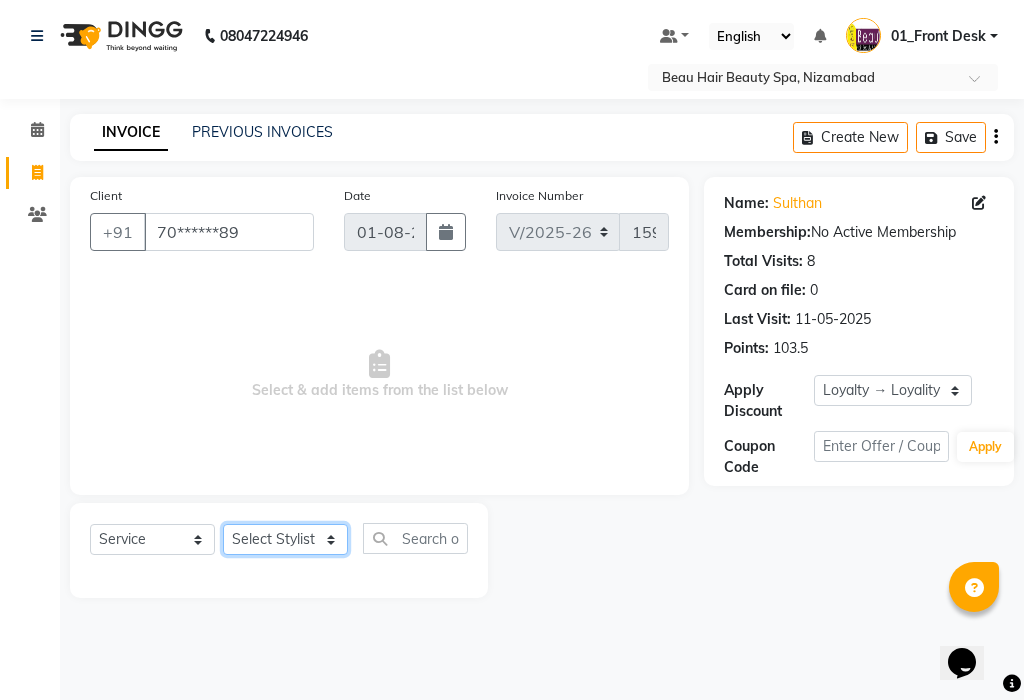 select on "15614" 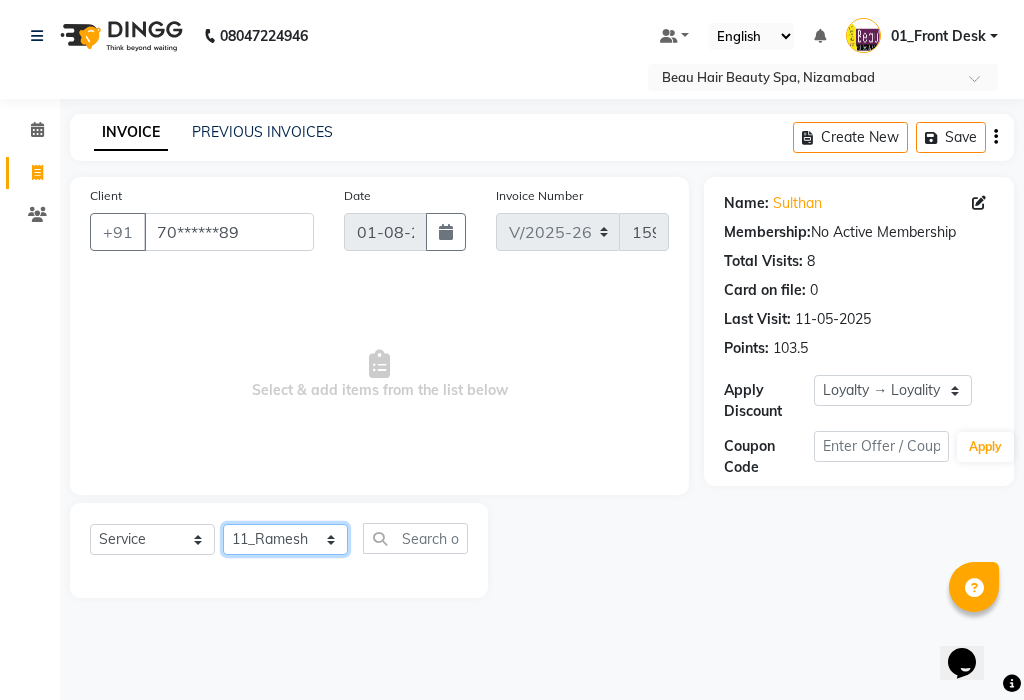 click on "Select Stylist 01_Front Desk 04_Lavanya 07_Manjushree 11_Ramesh 15_Adrish 26_Srinivas 99_Vishal Sir" 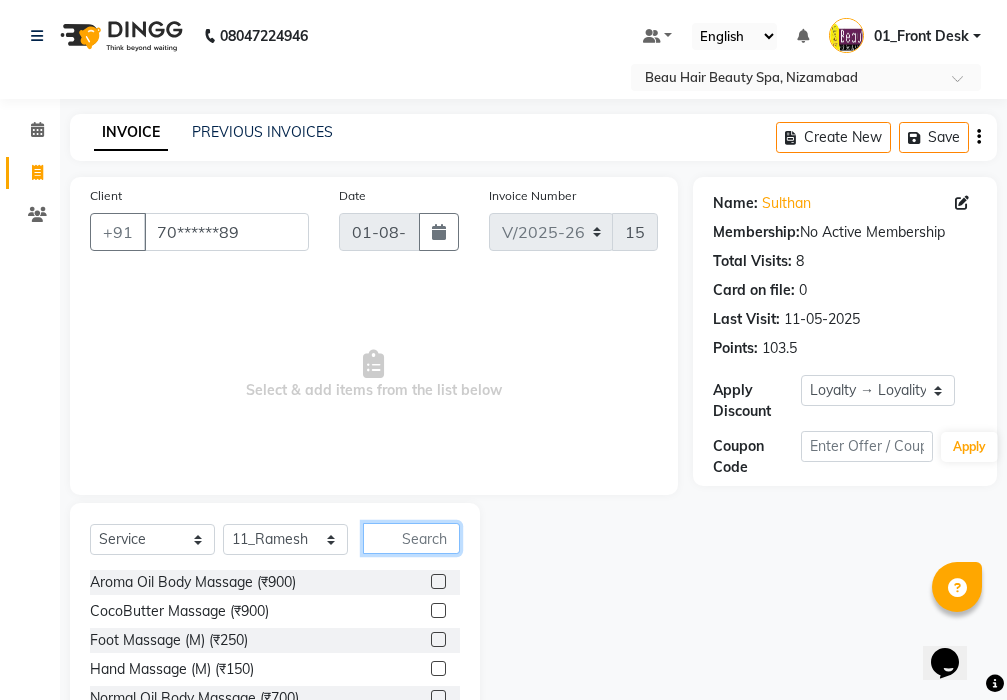 click 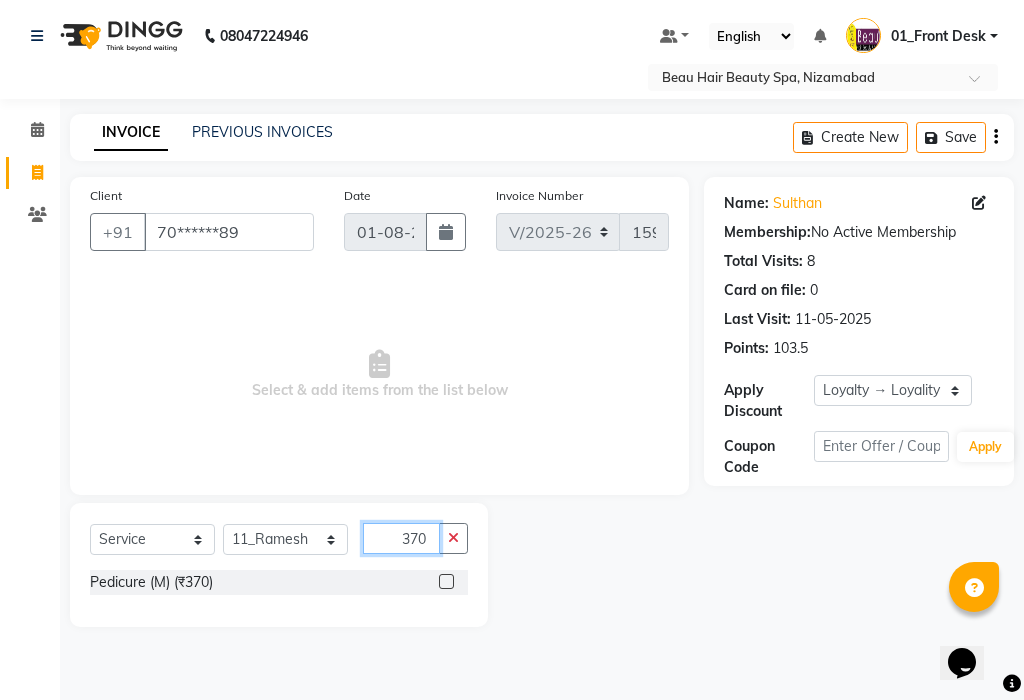 type on "370" 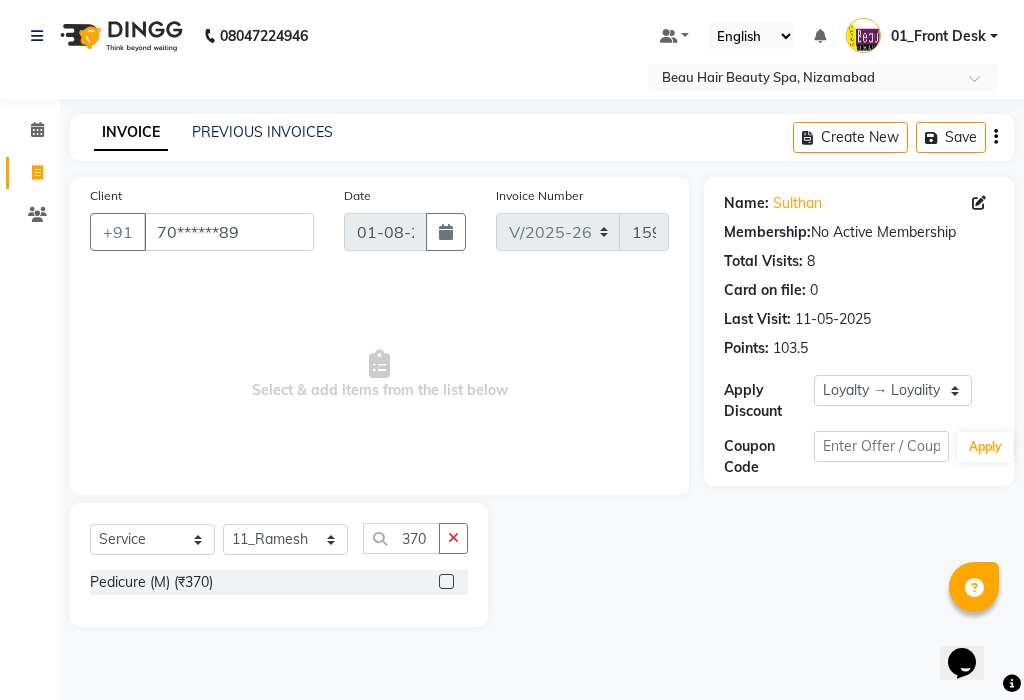 click 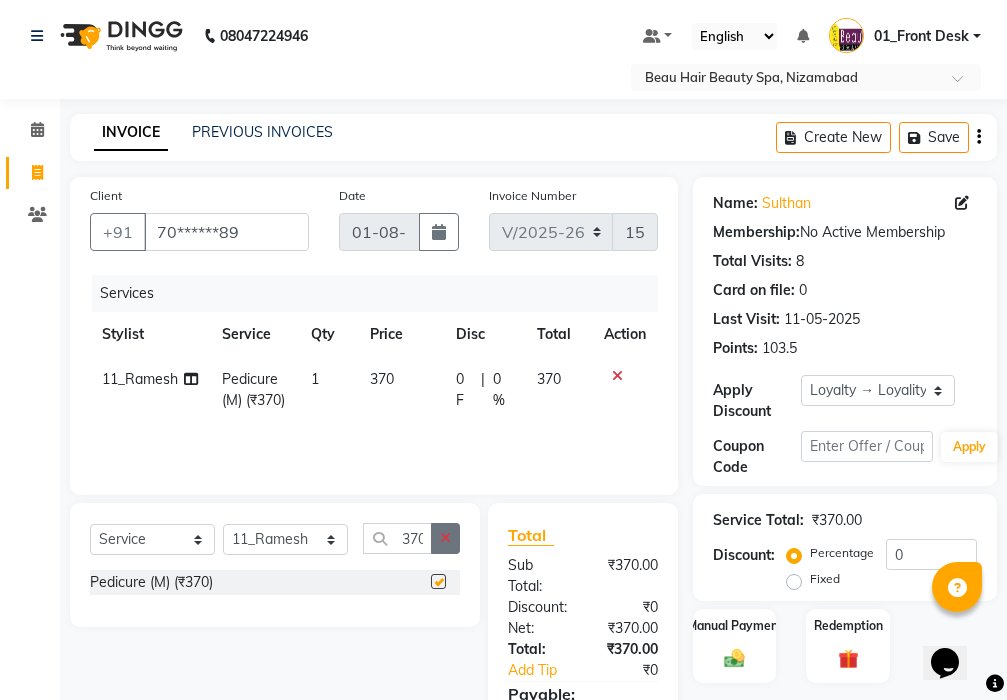 checkbox on "false" 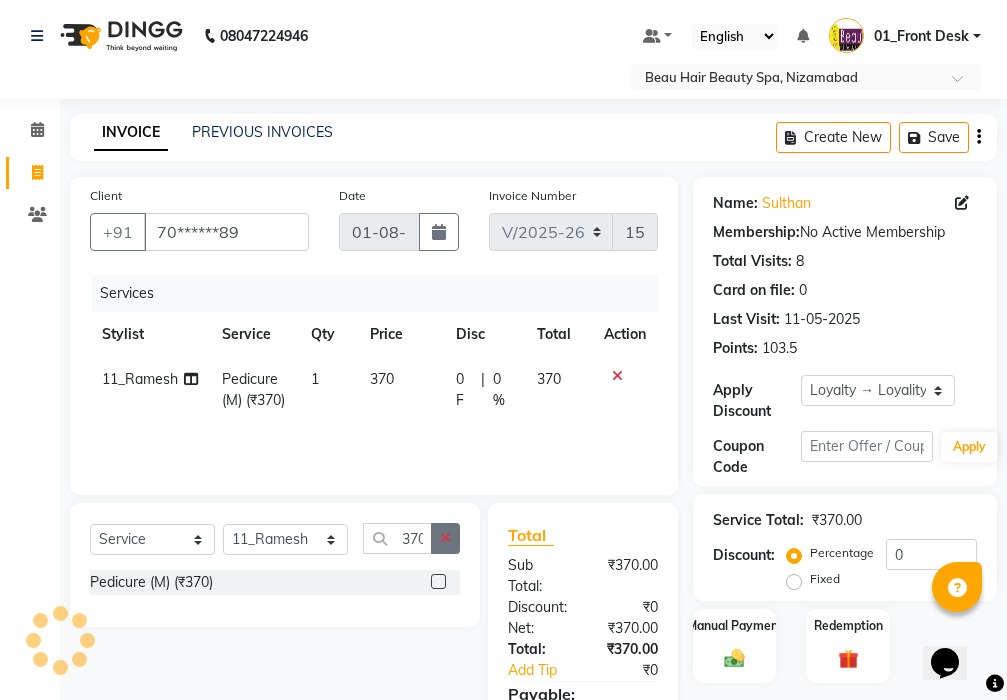 click 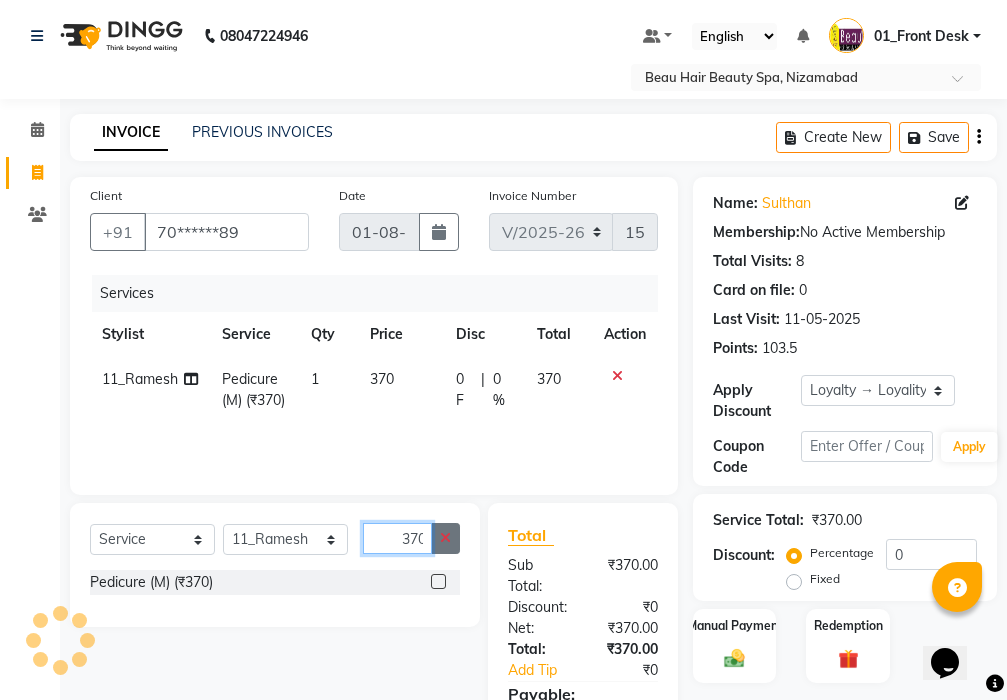 type 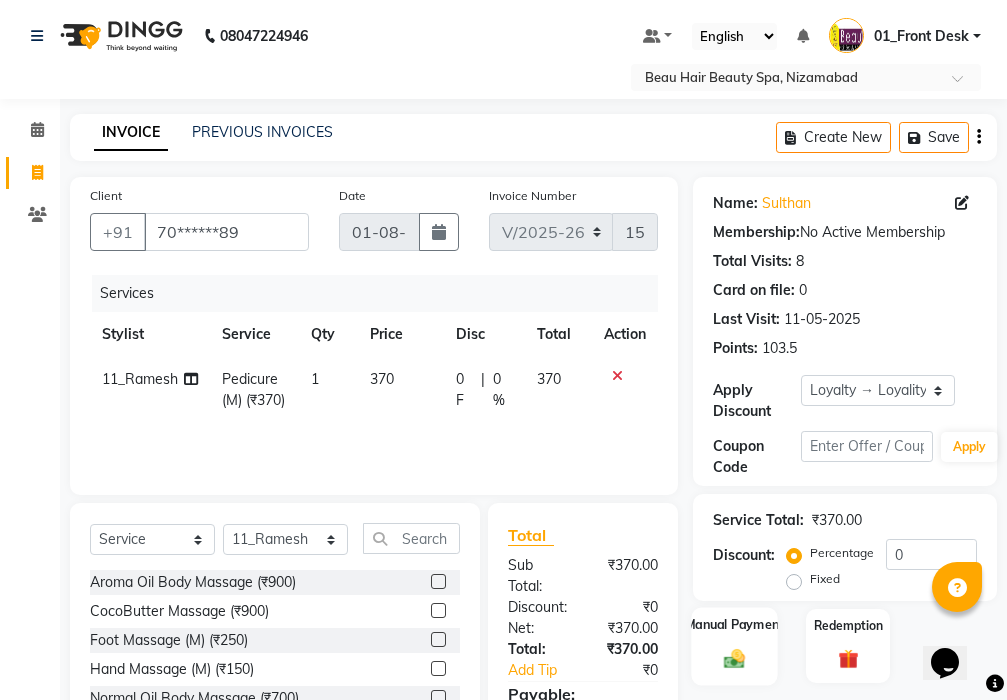 click on "Manual Payment" 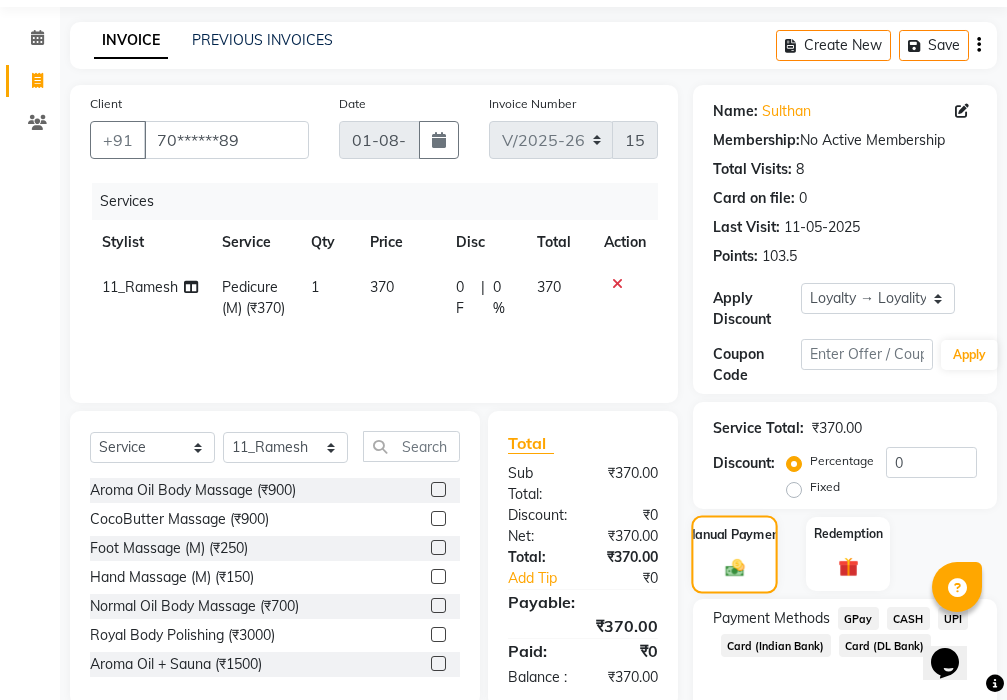 scroll, scrollTop: 182, scrollLeft: 0, axis: vertical 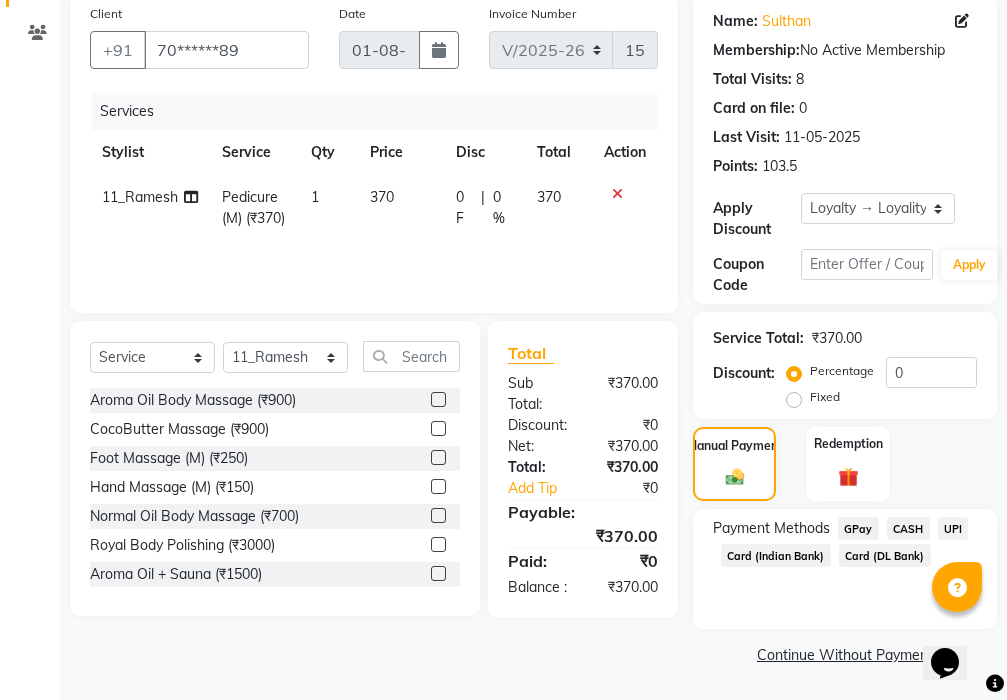 click on "CASH" 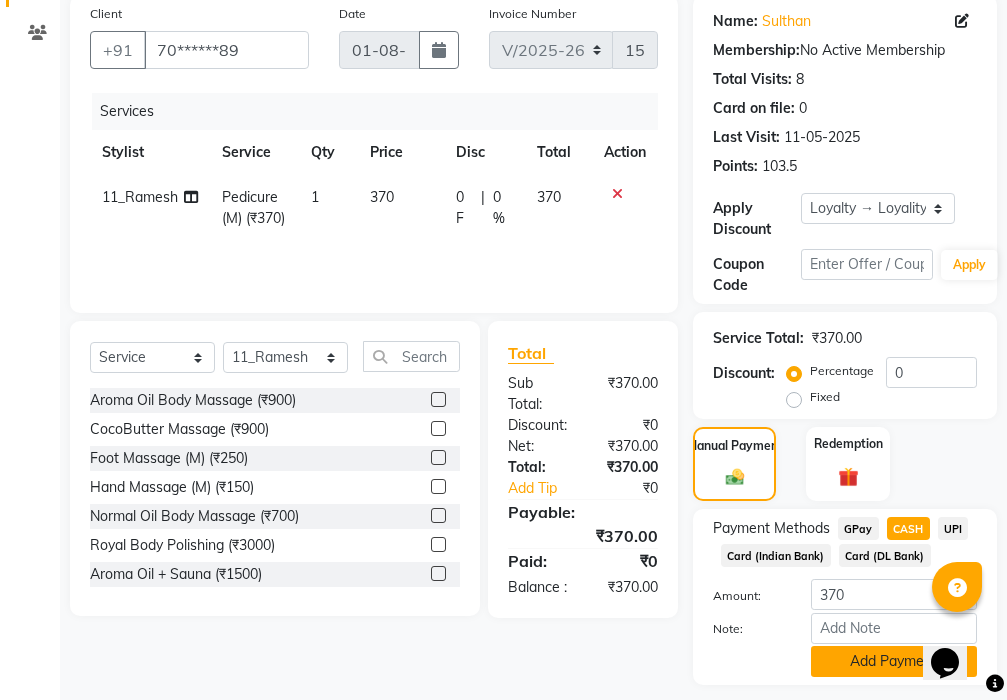 click on "Add Payment" 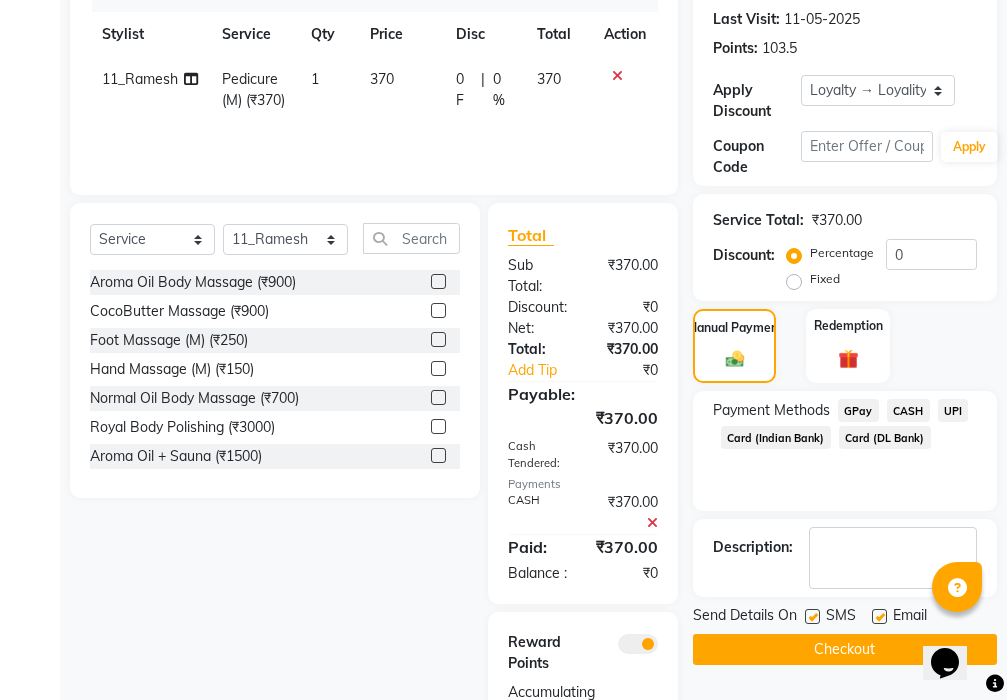 scroll, scrollTop: 416, scrollLeft: 0, axis: vertical 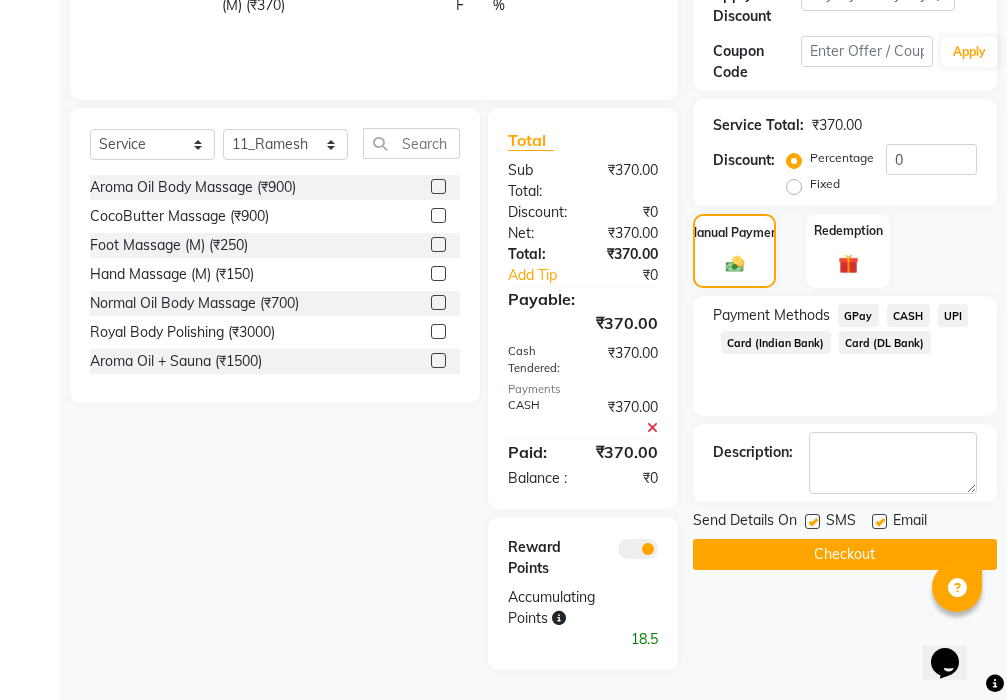 click on "Checkout" 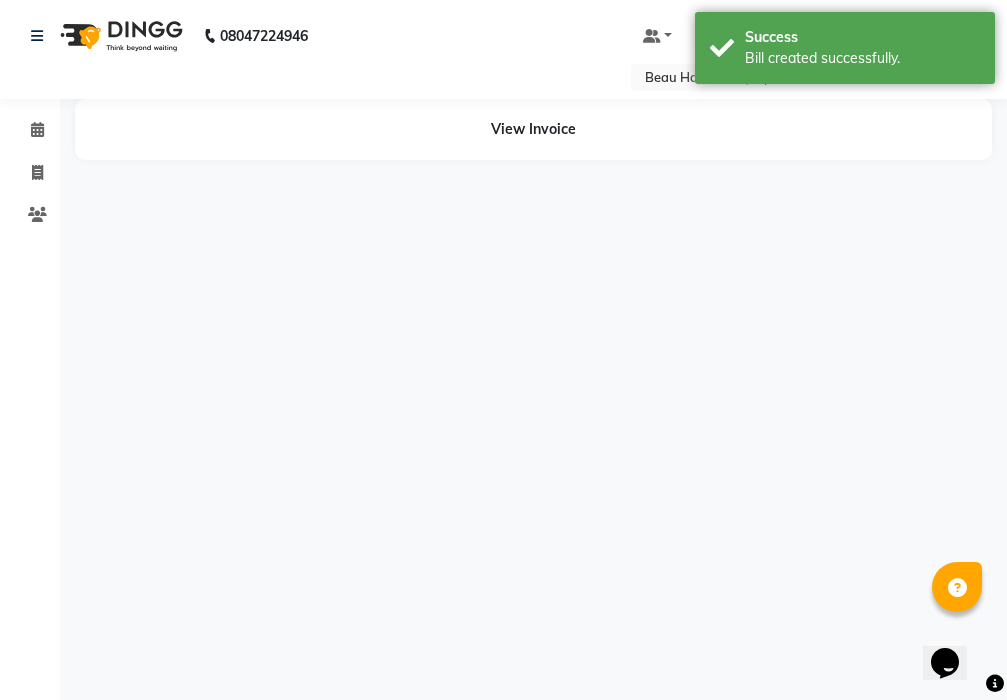 scroll, scrollTop: 0, scrollLeft: 0, axis: both 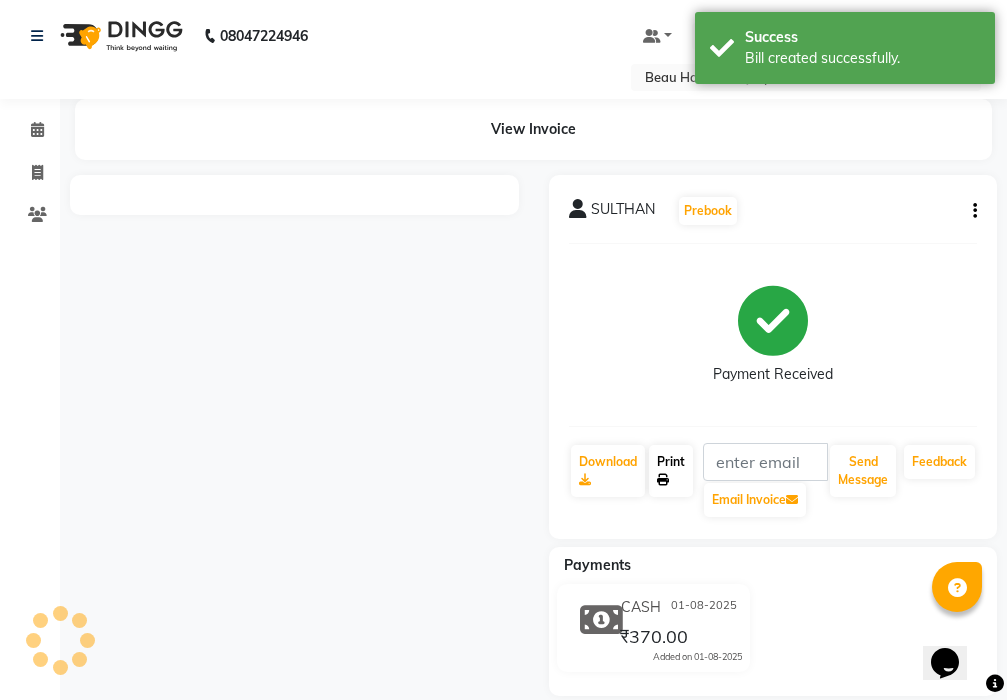 click on "Print" 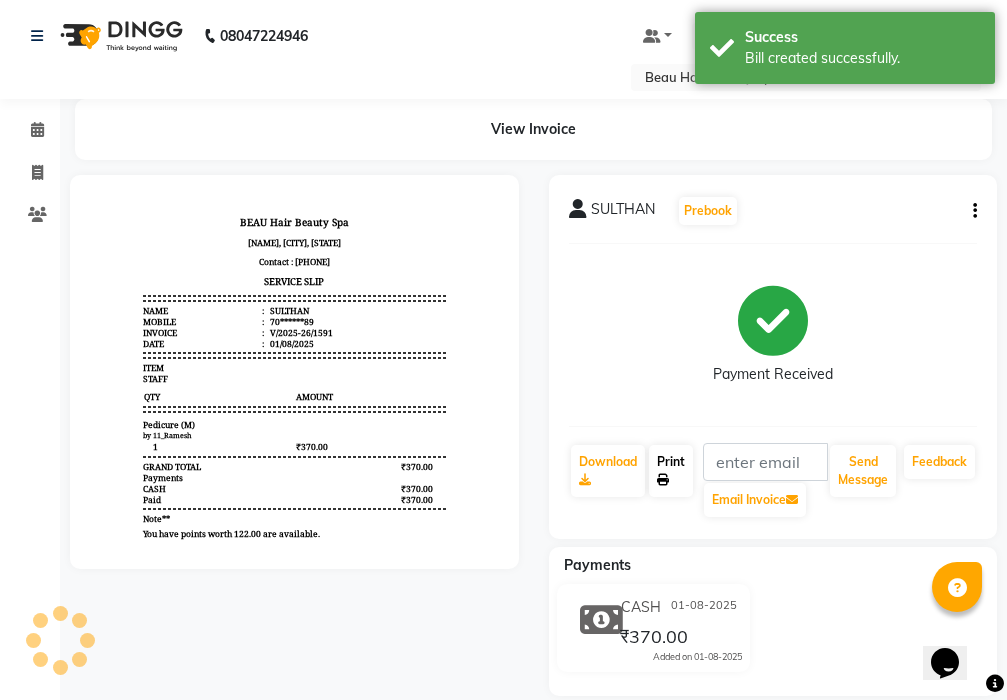 scroll, scrollTop: 0, scrollLeft: 0, axis: both 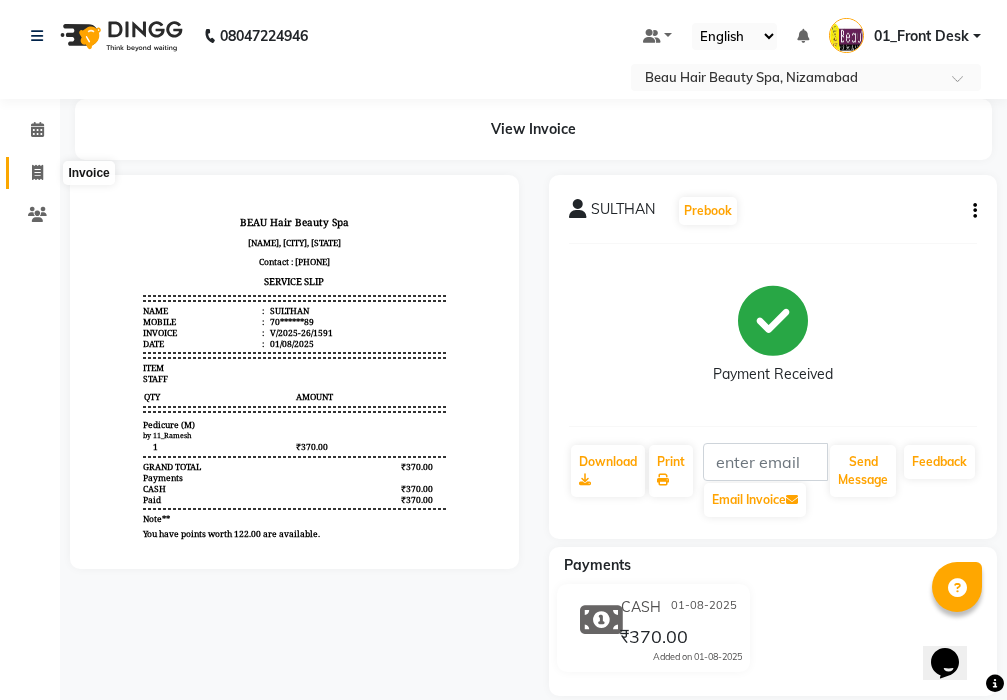 click 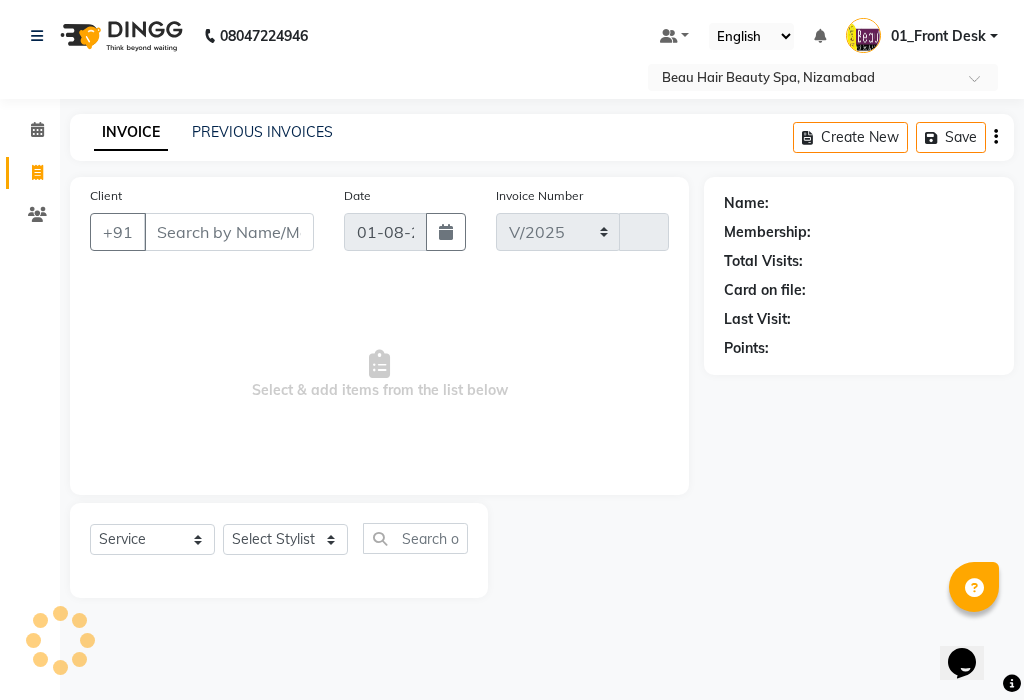 select on "3470" 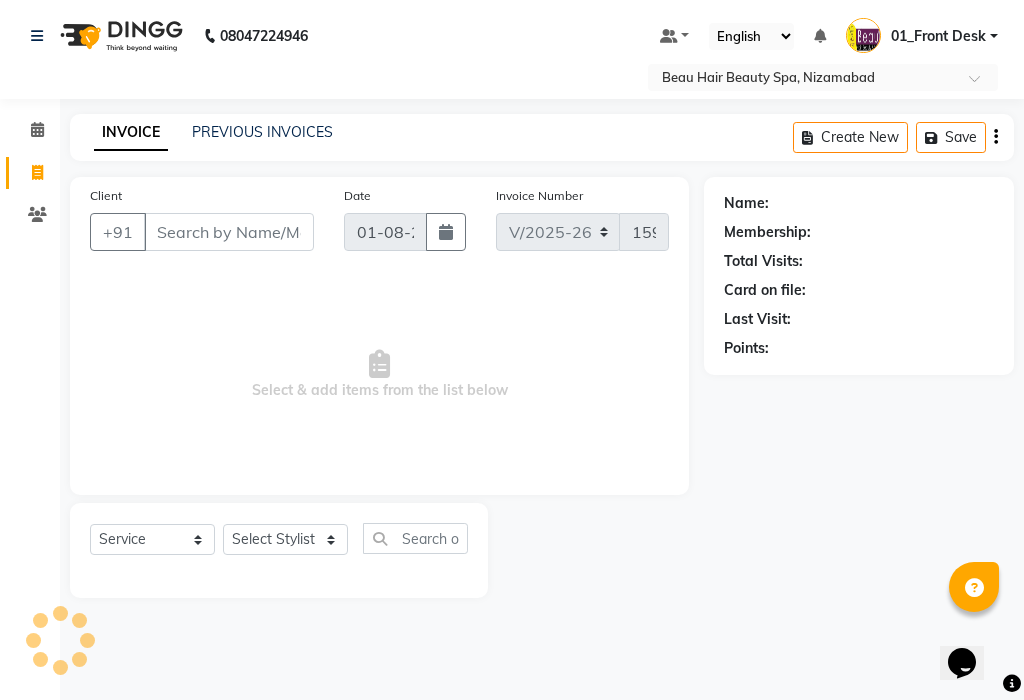 click on "Client" at bounding box center [229, 232] 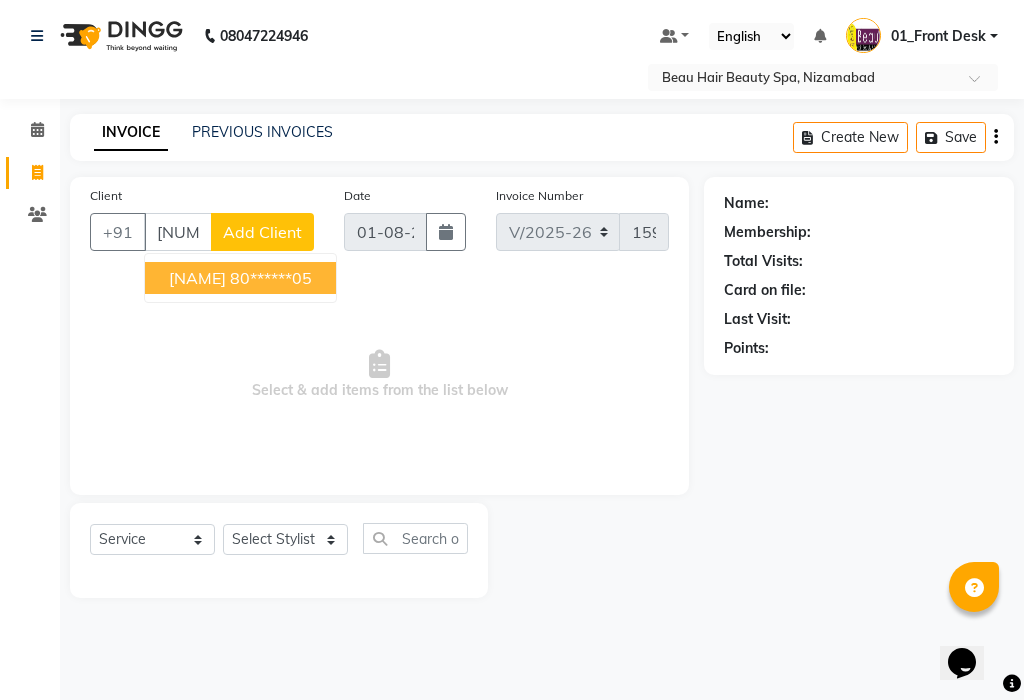 click on "80******05" at bounding box center (271, 278) 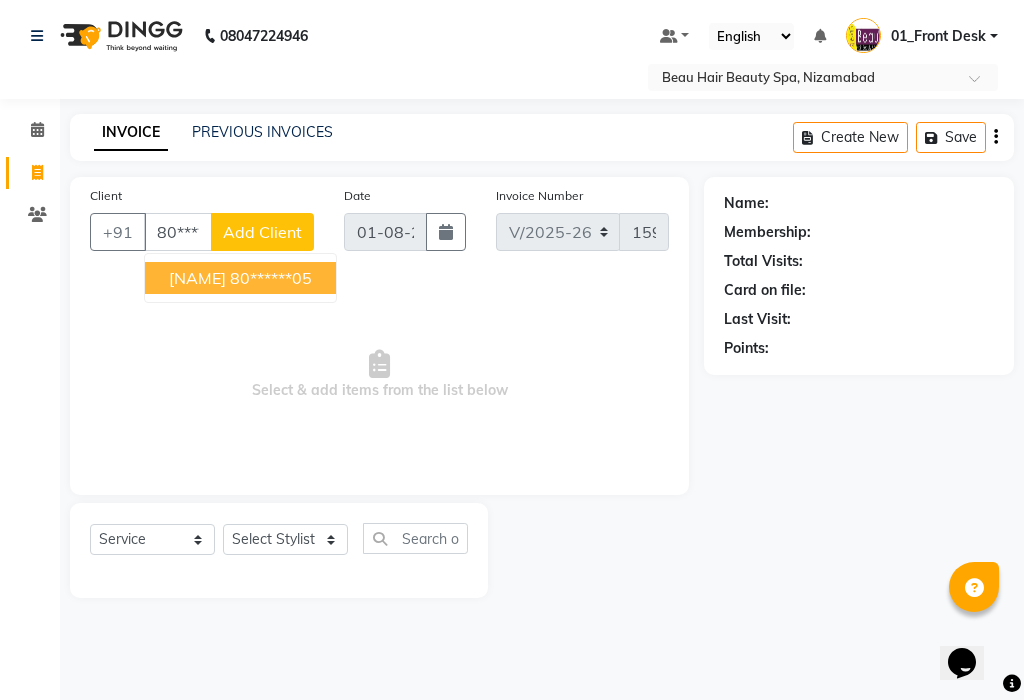 type on "80******05" 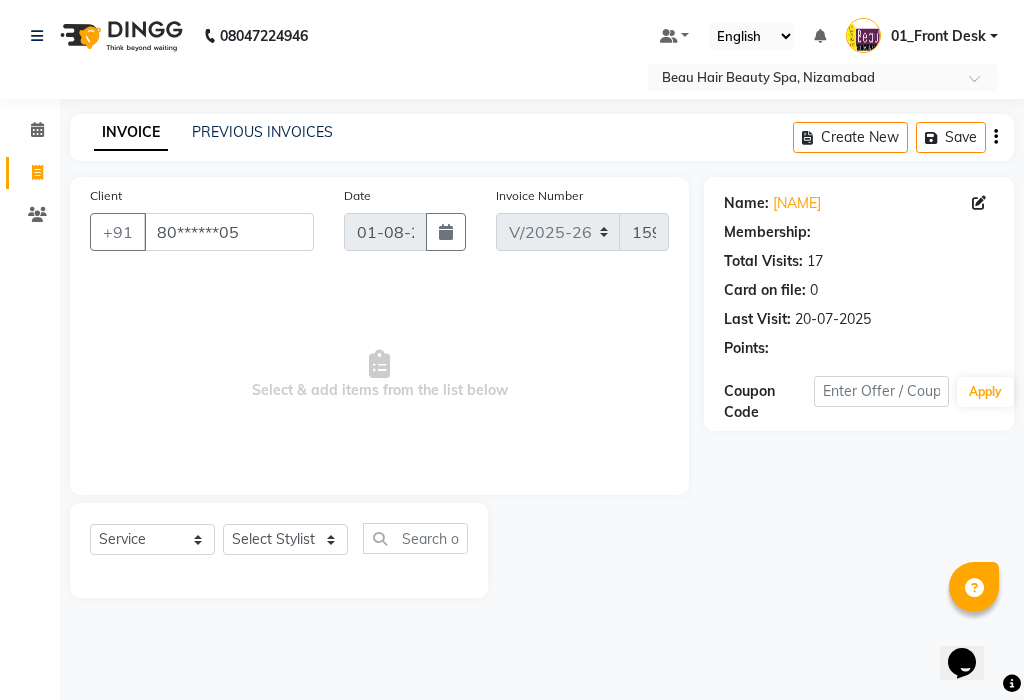 select on "1: Object" 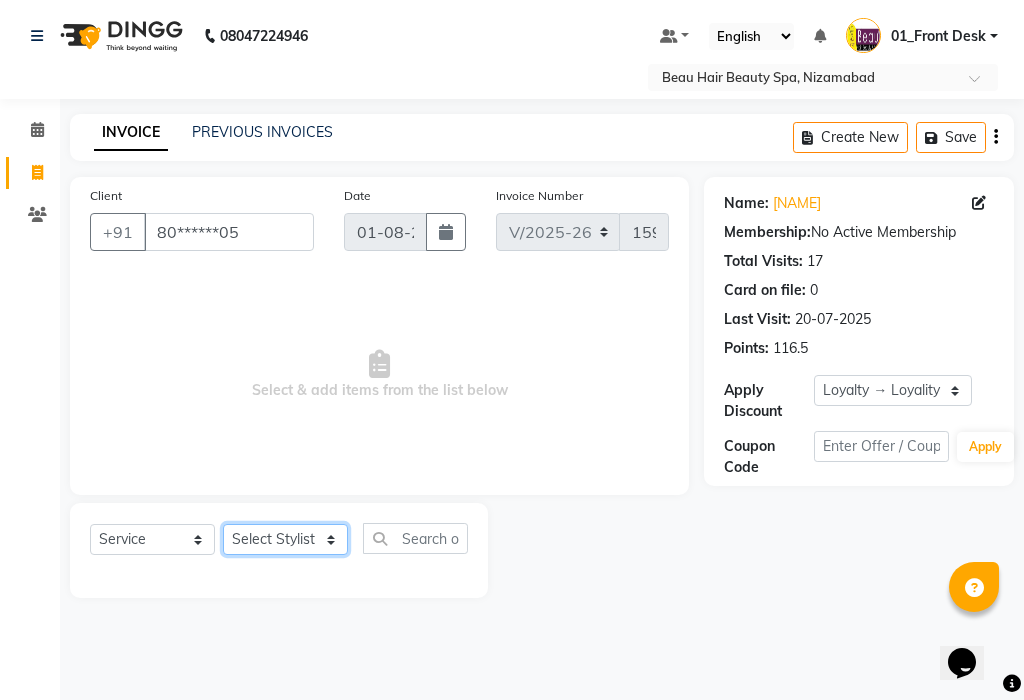 click on "Select Stylist 01_Front Desk 04_Lavanya 07_Manjushree 11_Ramesh 15_Adrish 26_Srinivas 99_Vishal Sir" 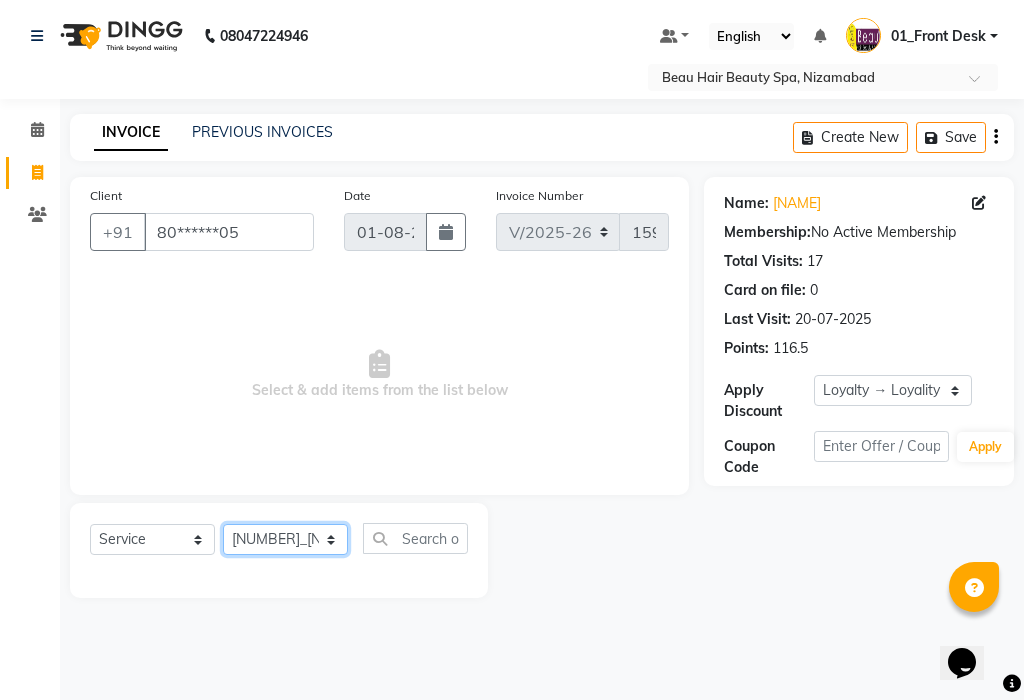 click on "Select Stylist 01_Front Desk 04_Lavanya 07_Manjushree 11_Ramesh 15_Adrish 26_Srinivas 99_Vishal Sir" 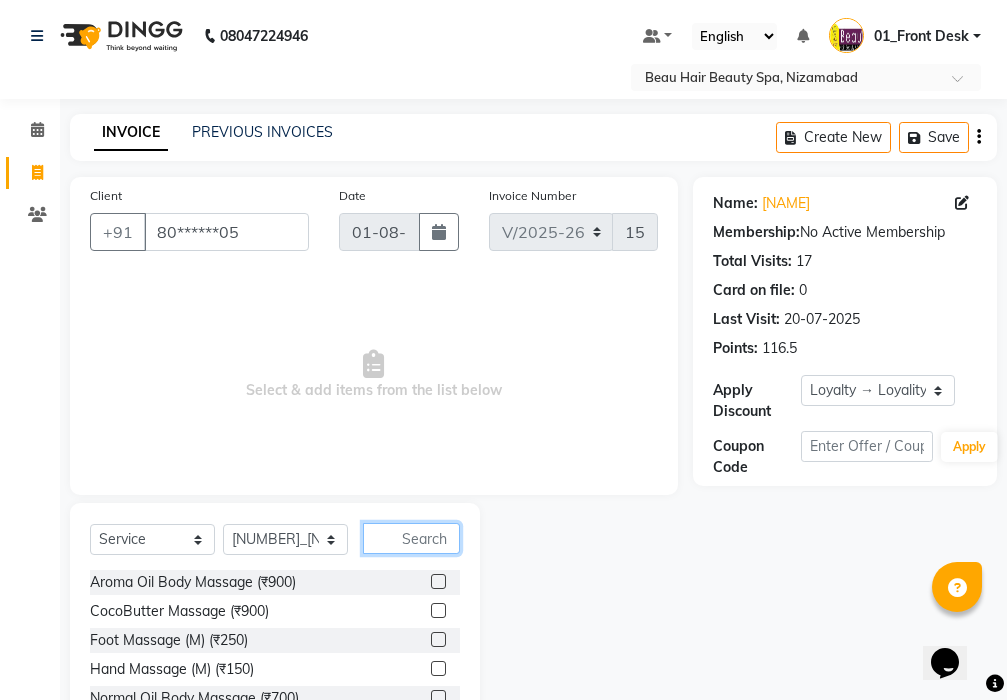 click 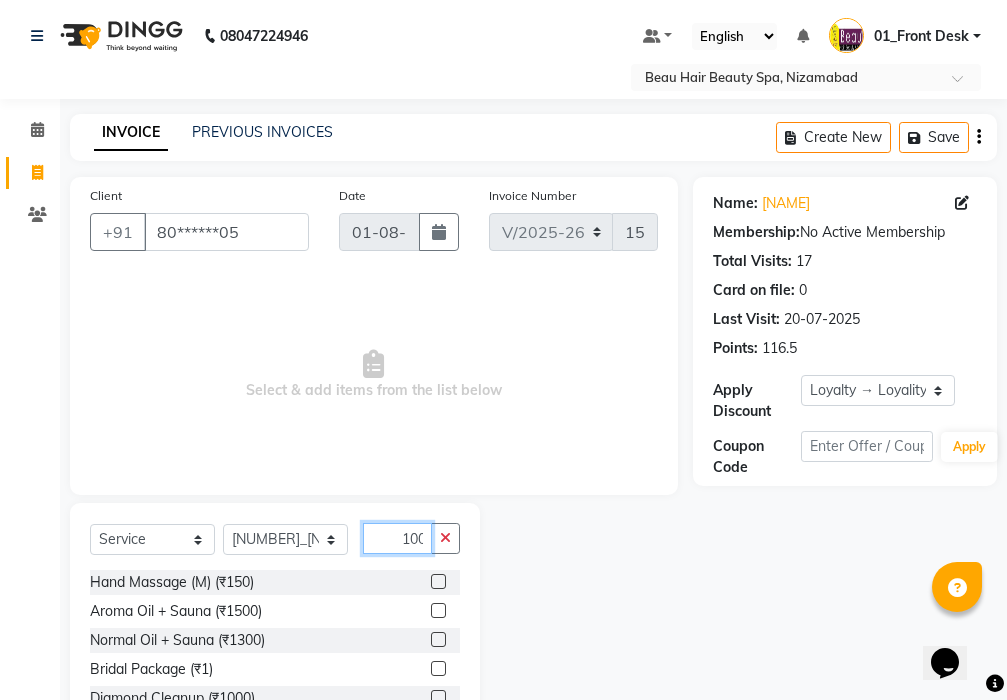 scroll, scrollTop: 0, scrollLeft: 2, axis: horizontal 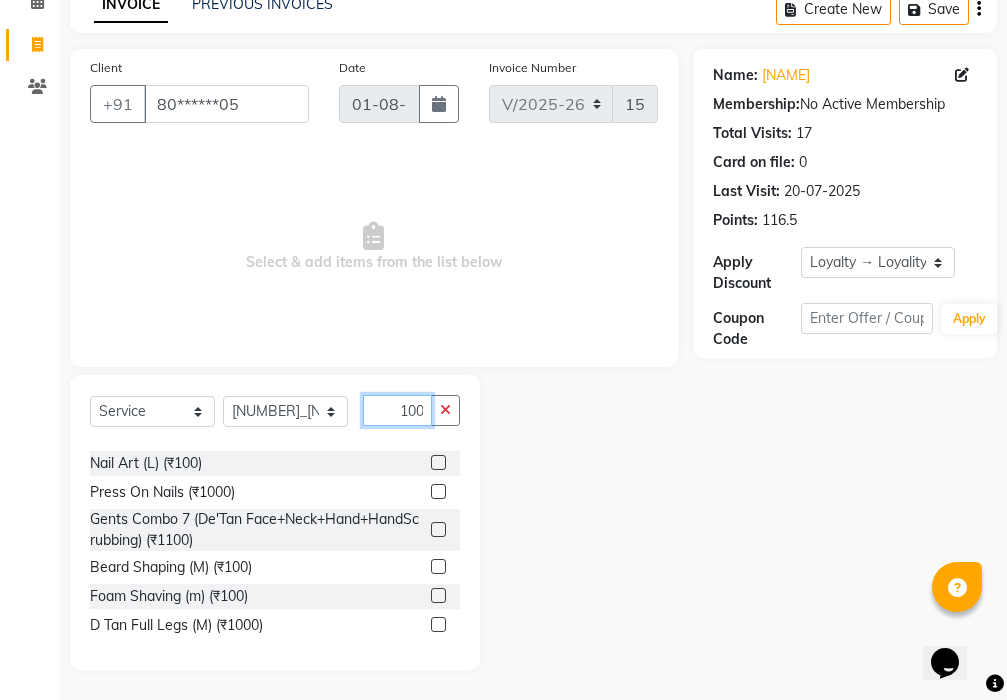 type on "100" 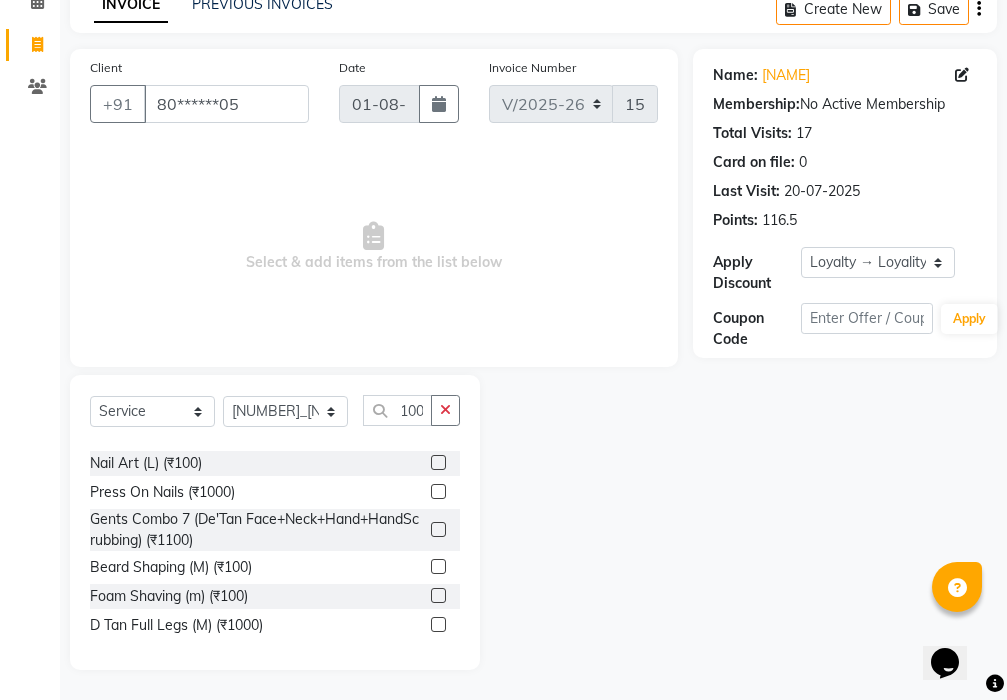 scroll, scrollTop: 0, scrollLeft: 0, axis: both 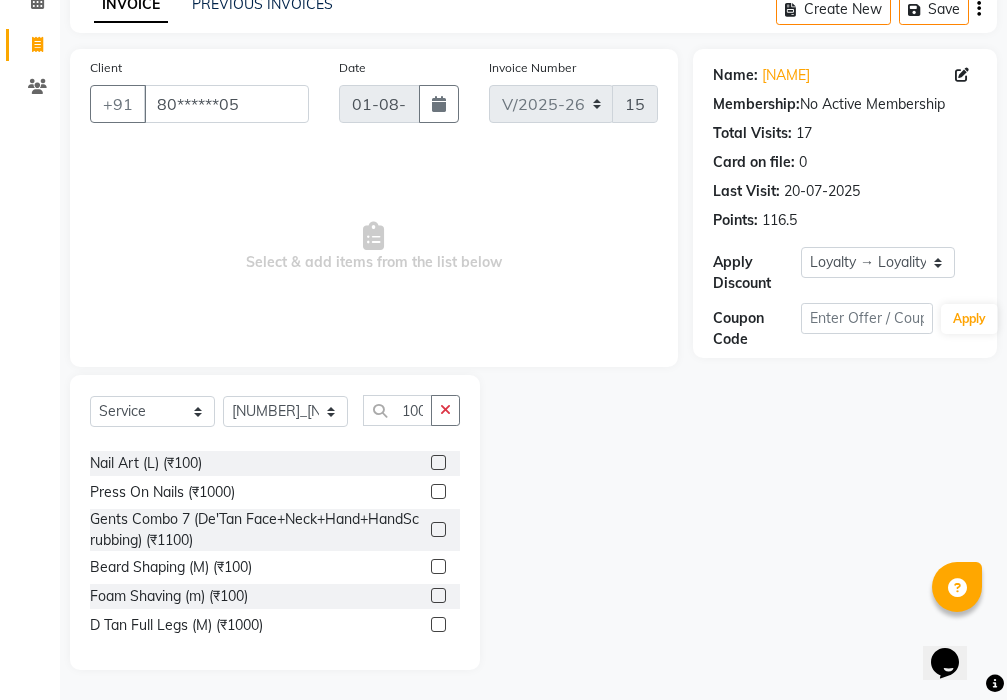 click 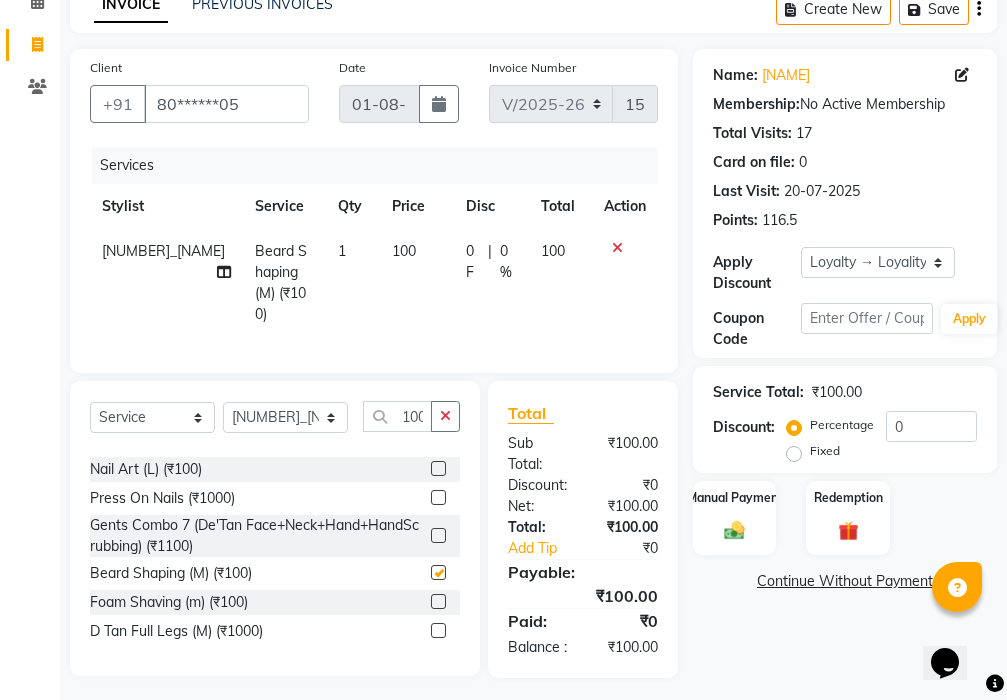 checkbox on "false" 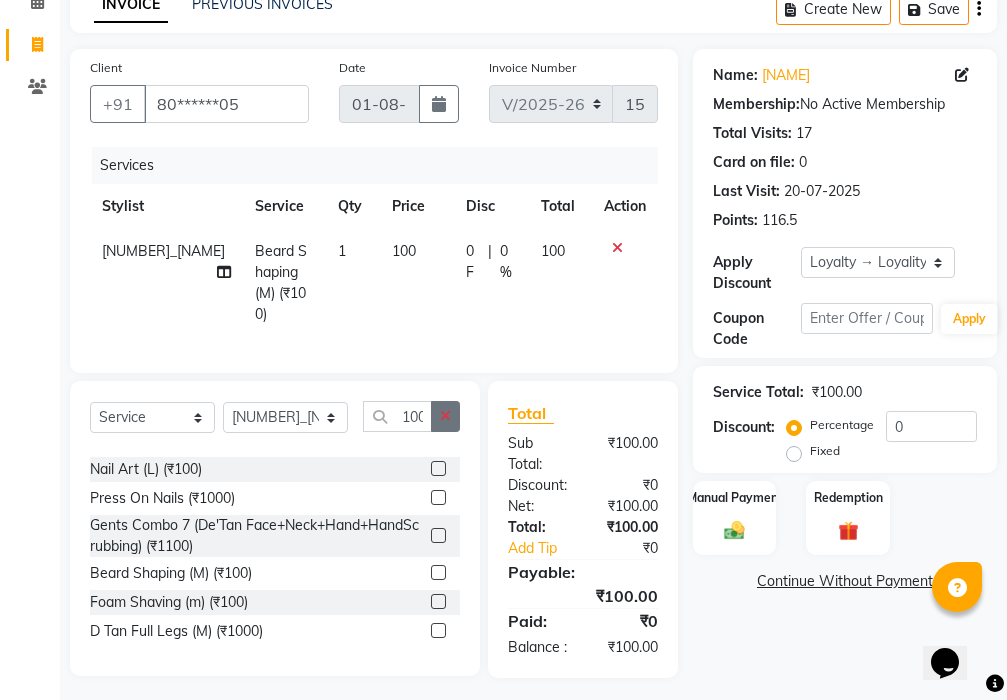 click 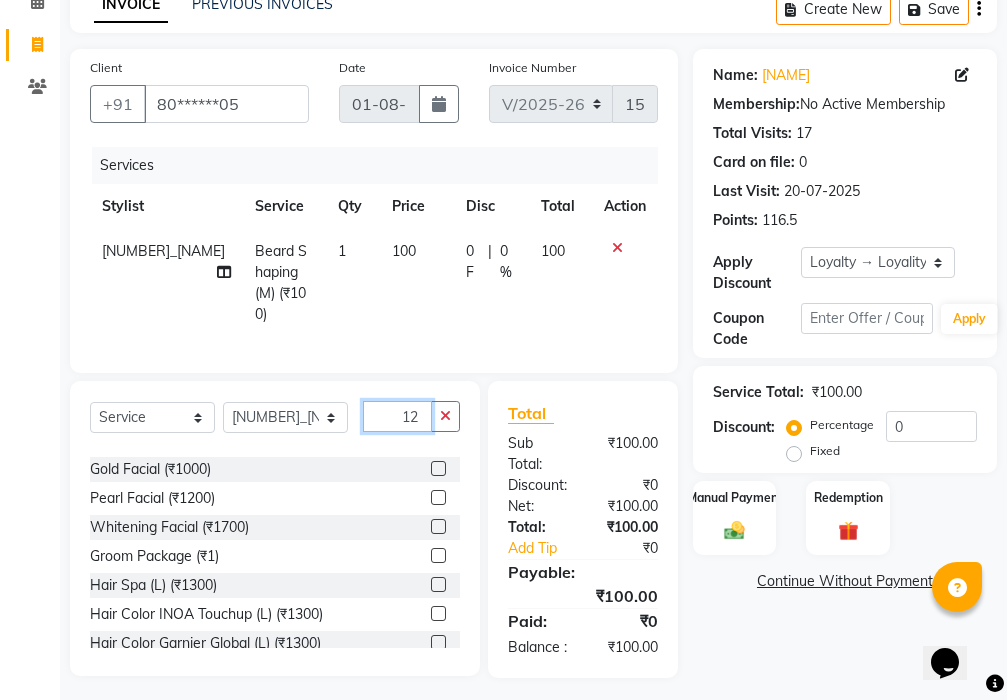 scroll, scrollTop: 0, scrollLeft: 0, axis: both 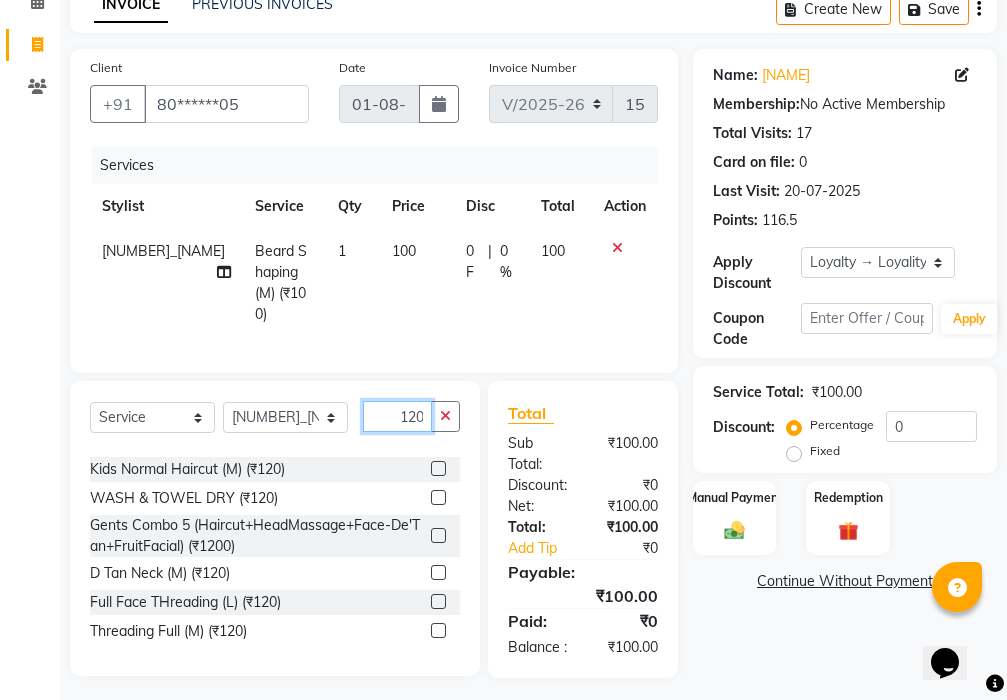 type on "120" 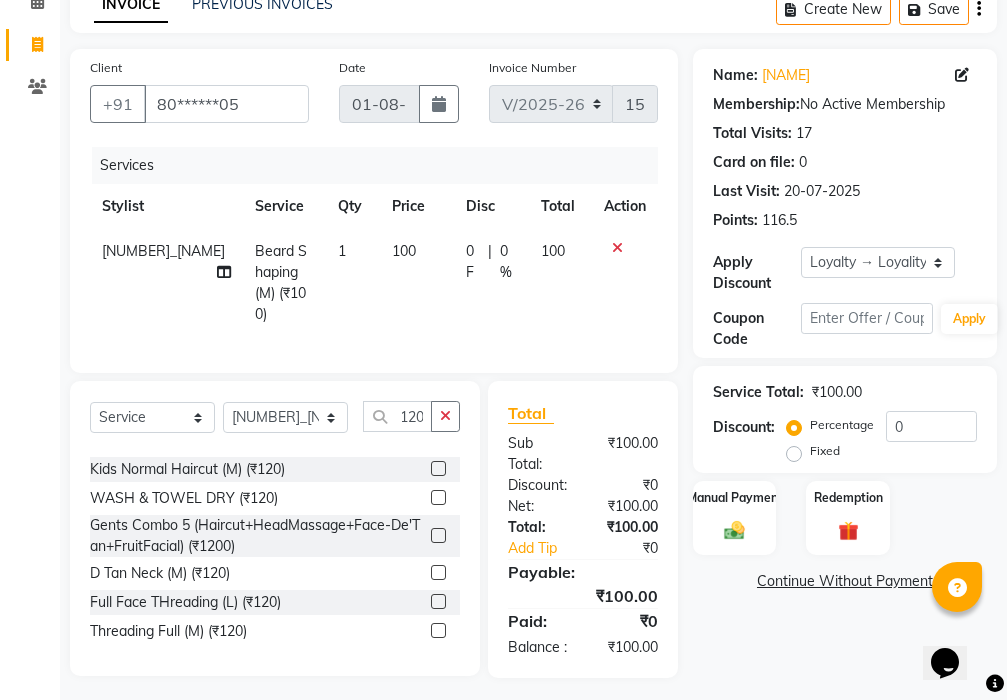 scroll, scrollTop: 0, scrollLeft: 0, axis: both 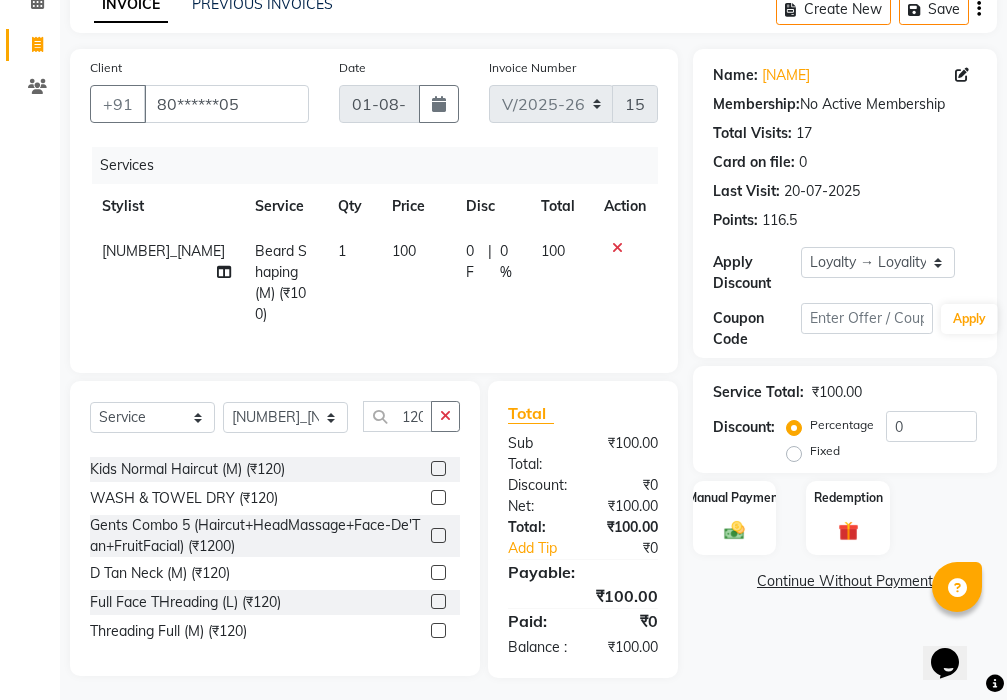 click 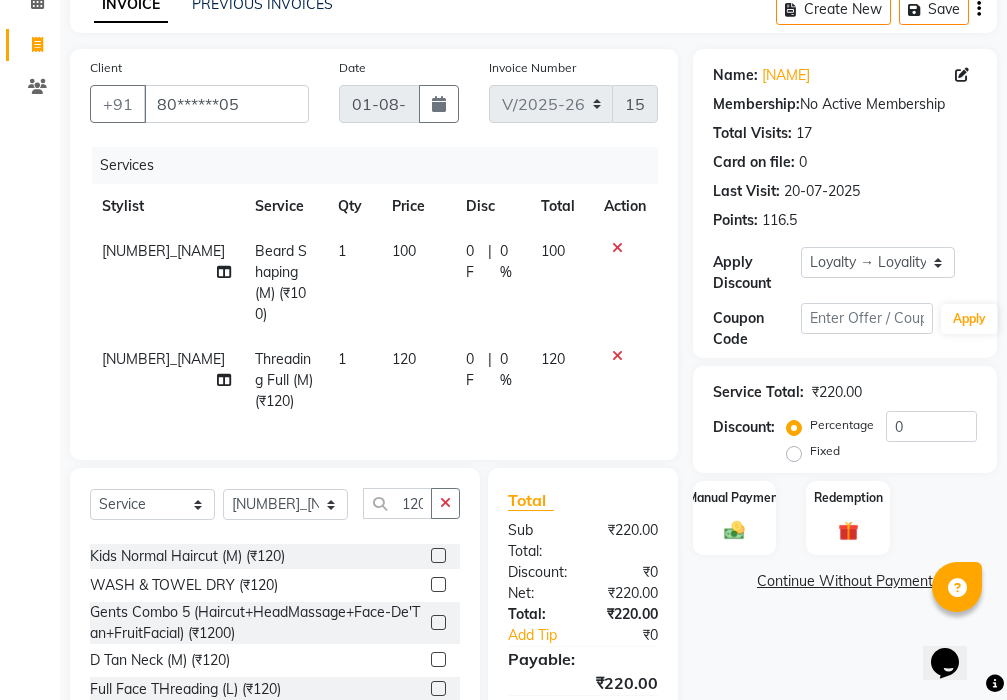 checkbox on "false" 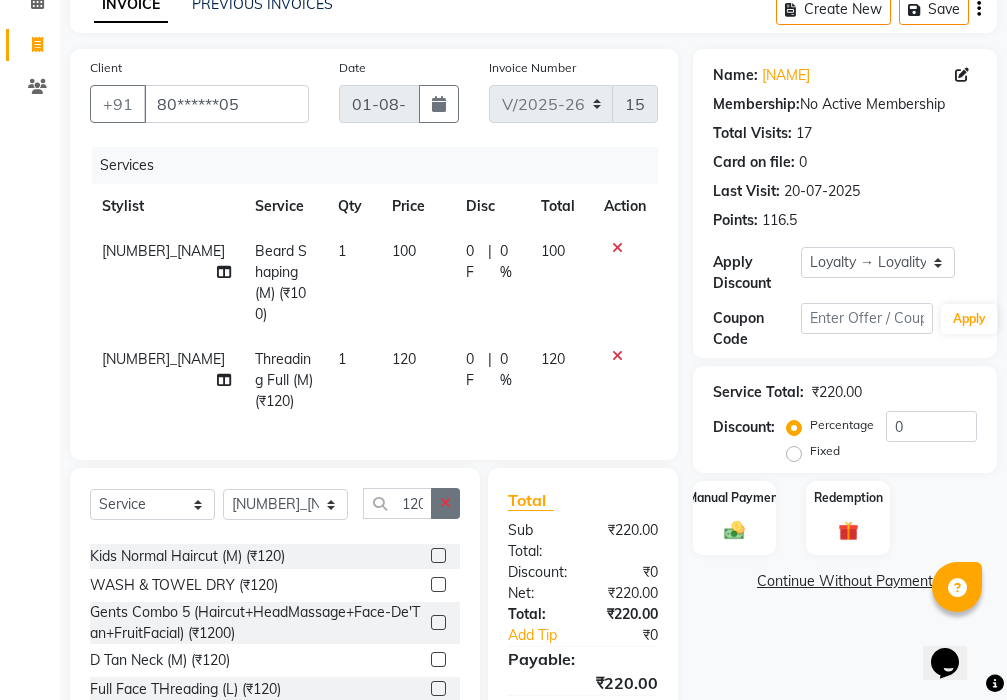 click 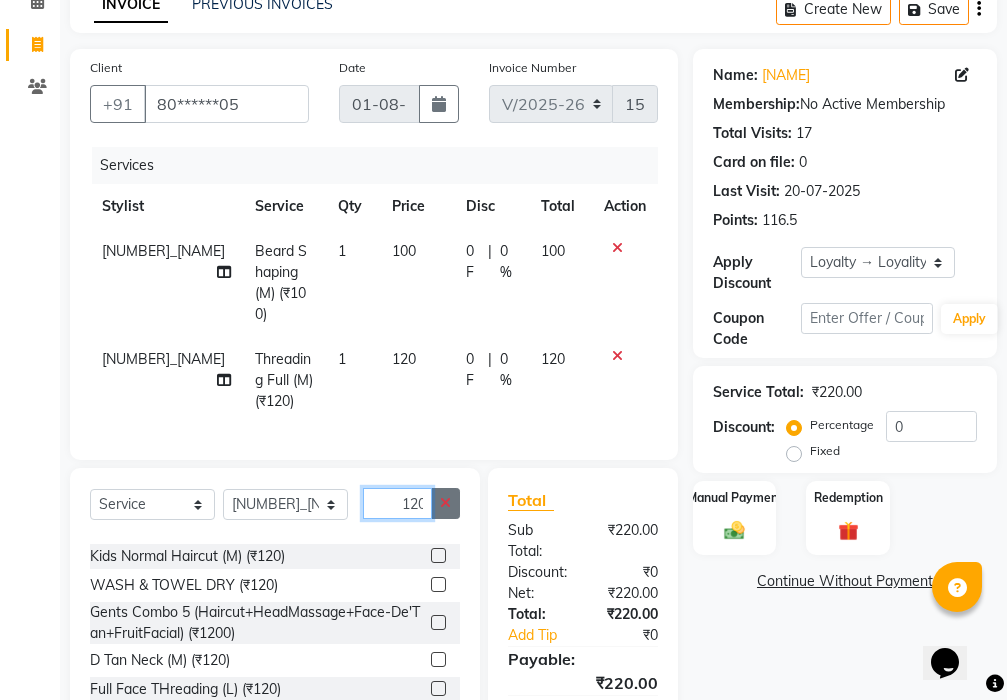 type 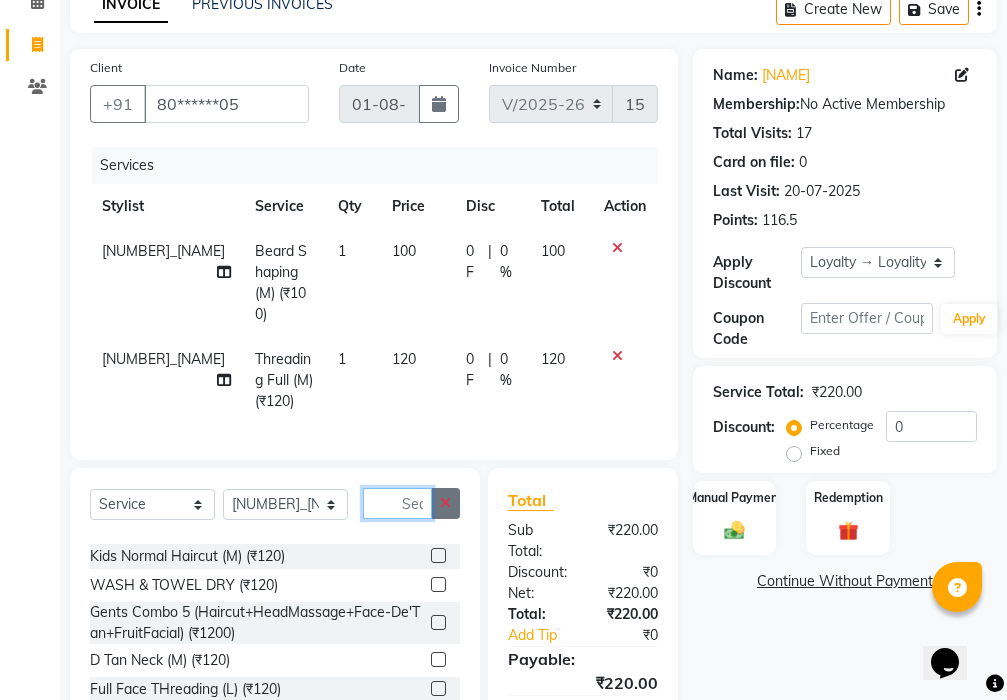 scroll, scrollTop: 948, scrollLeft: 0, axis: vertical 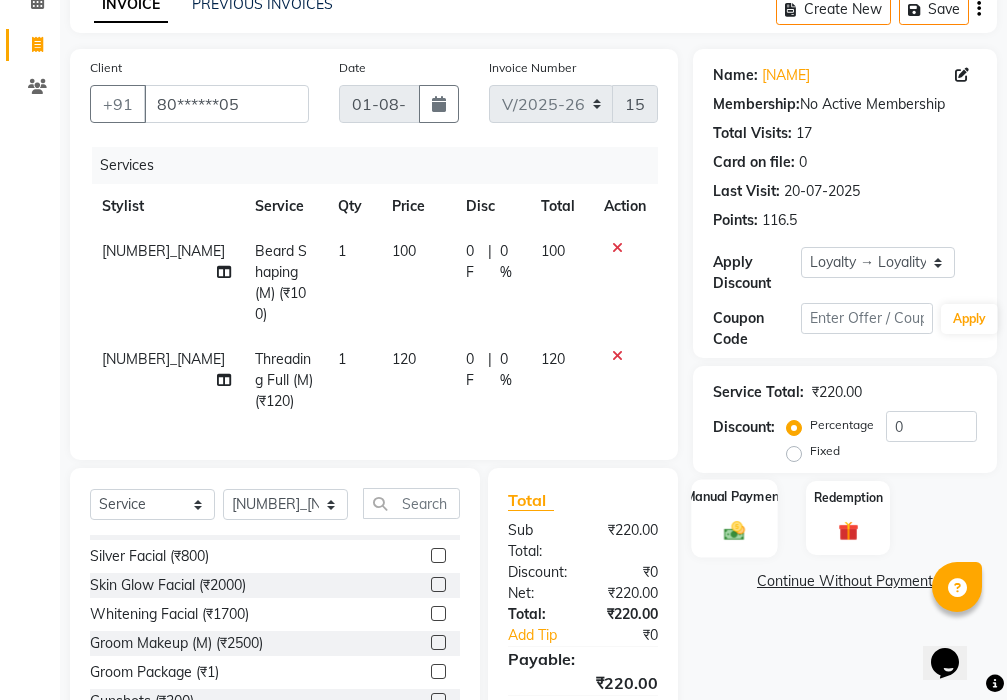 click on "Manual Payment" 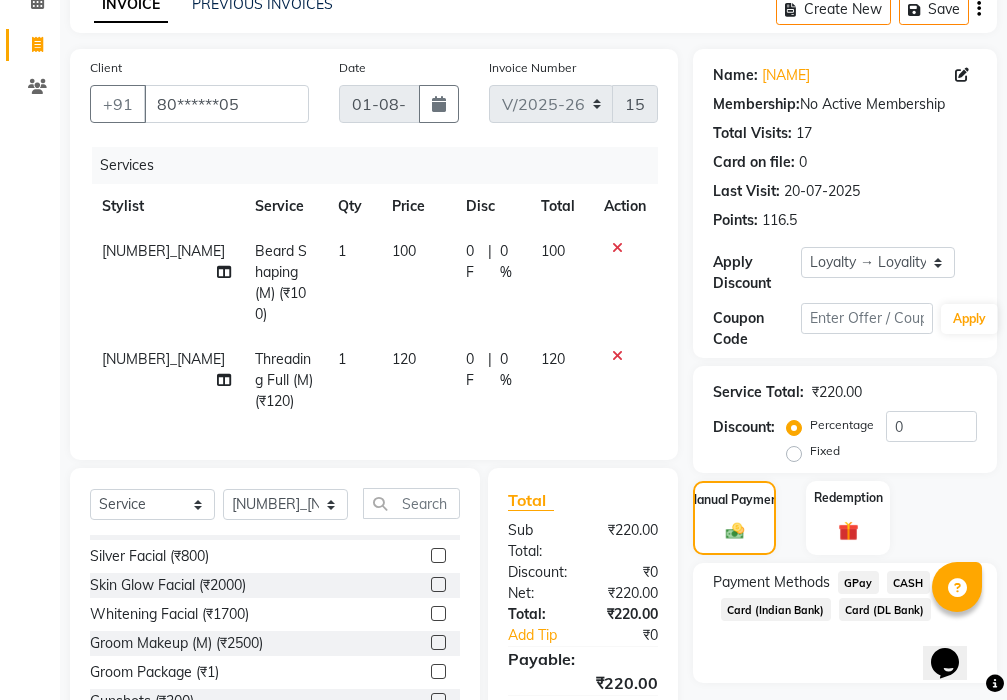 click on "GPay" 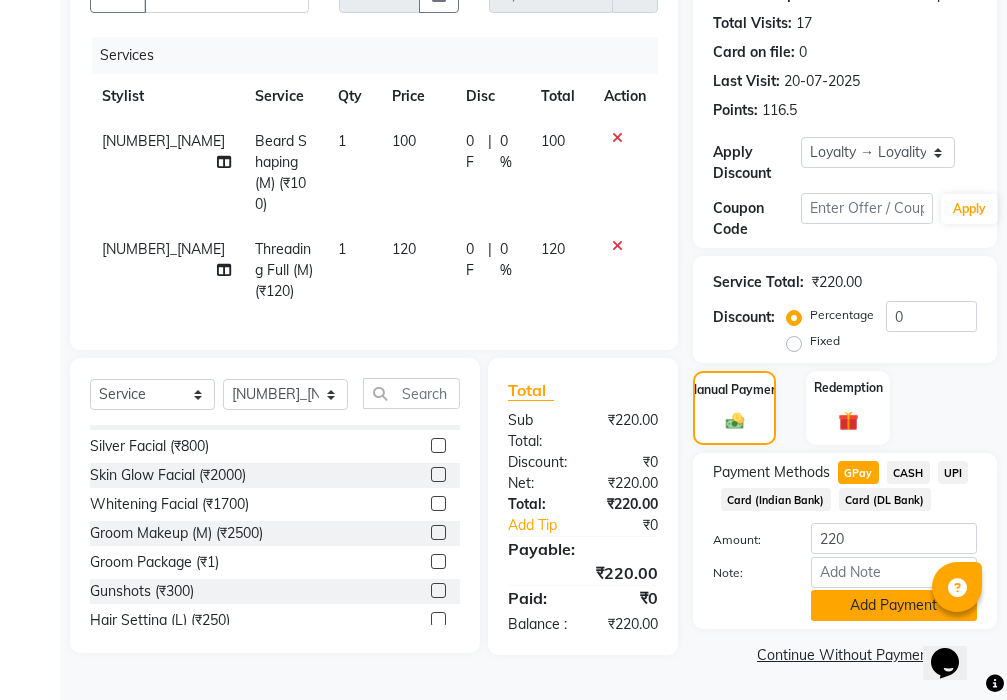 click on "Add Payment" 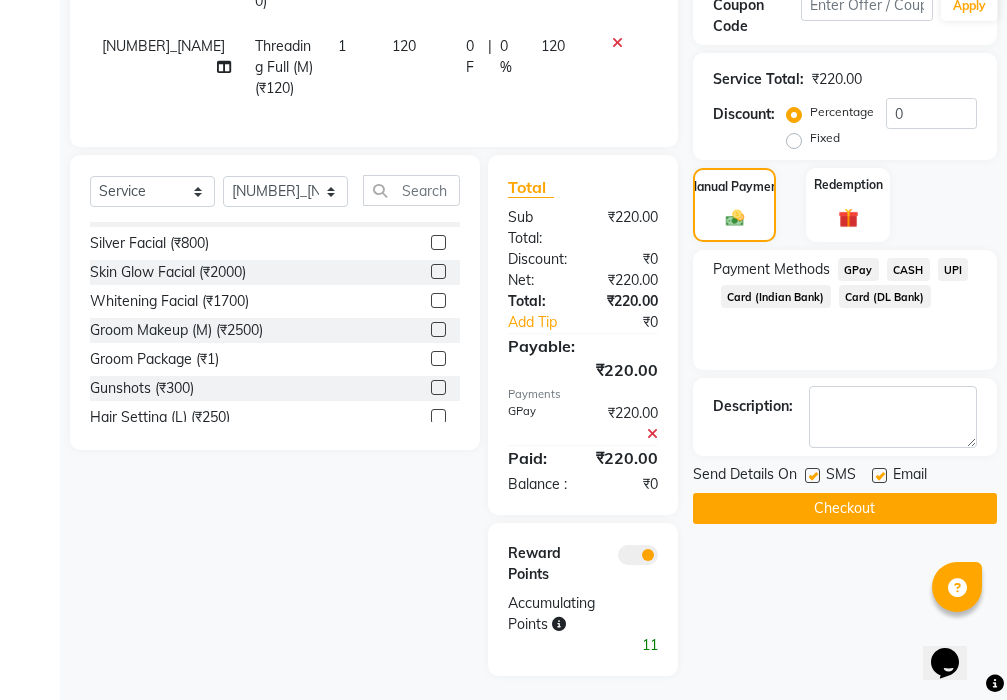scroll, scrollTop: 464, scrollLeft: 0, axis: vertical 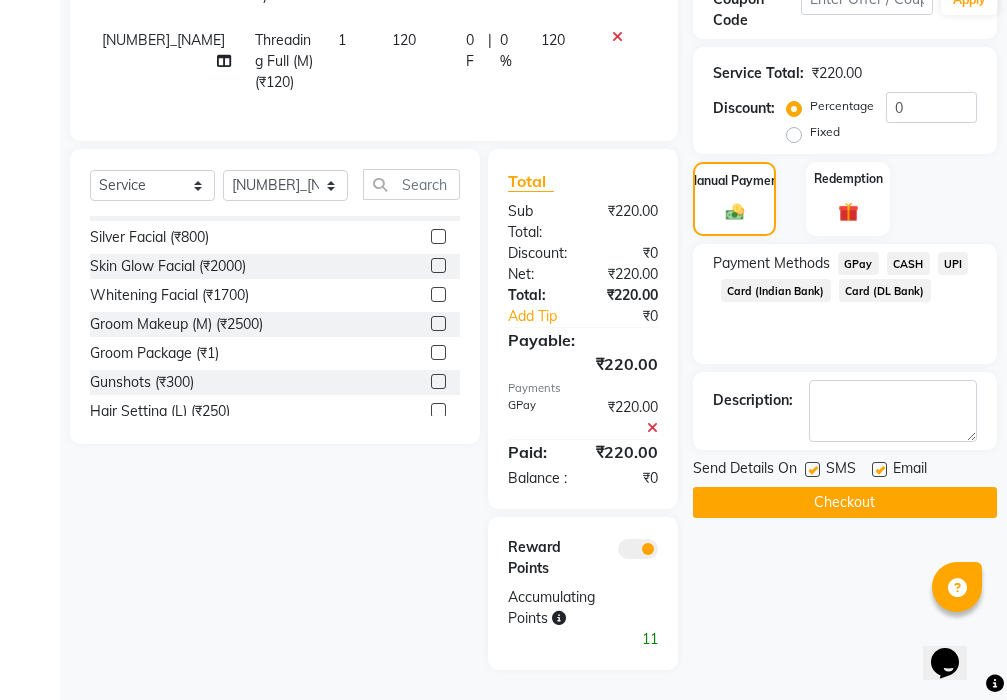 click on "Checkout" 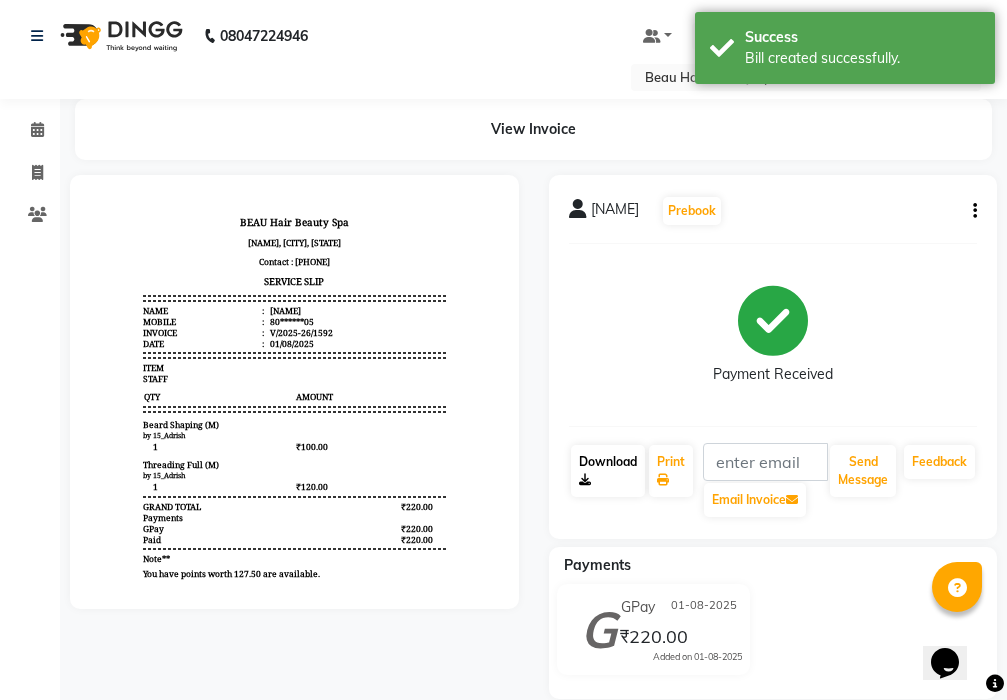 scroll, scrollTop: 0, scrollLeft: 0, axis: both 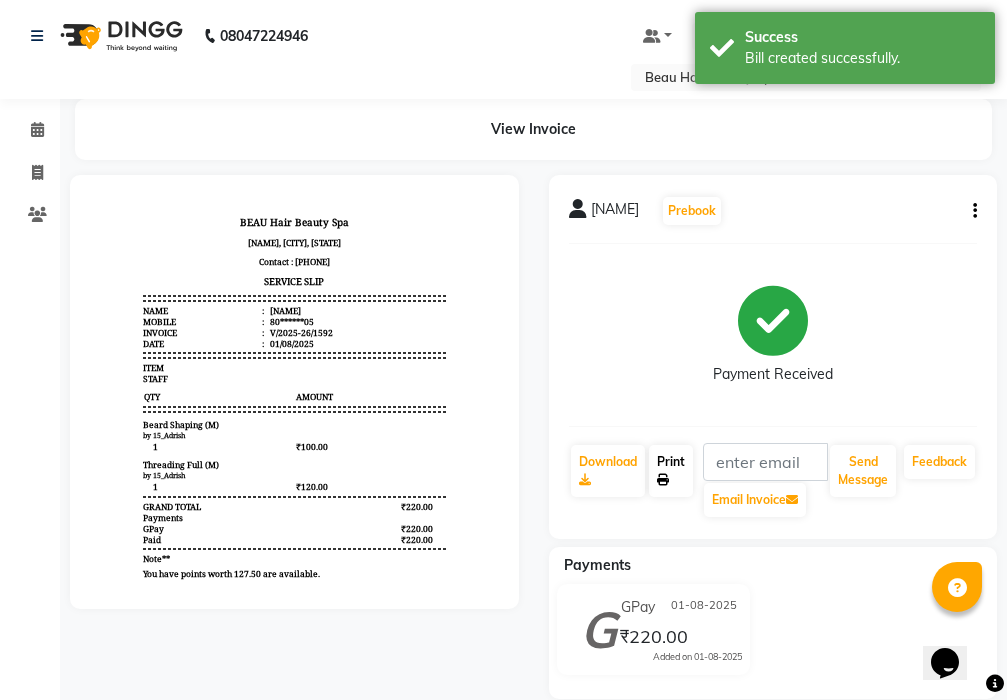 click on "Print" 